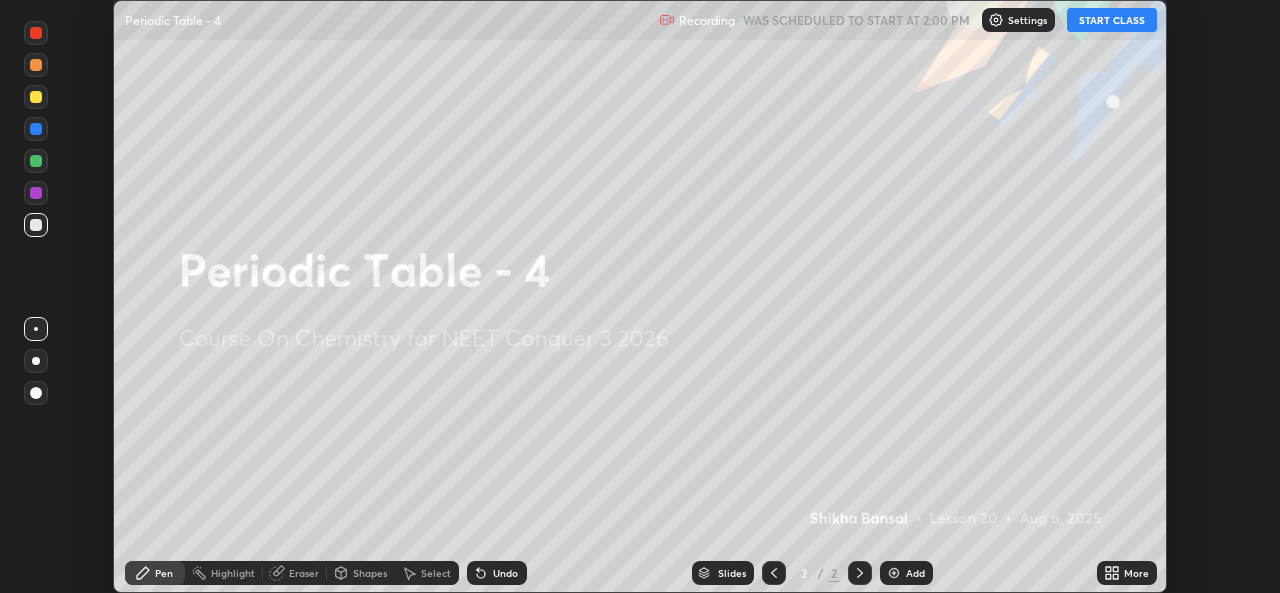 scroll, scrollTop: 0, scrollLeft: 0, axis: both 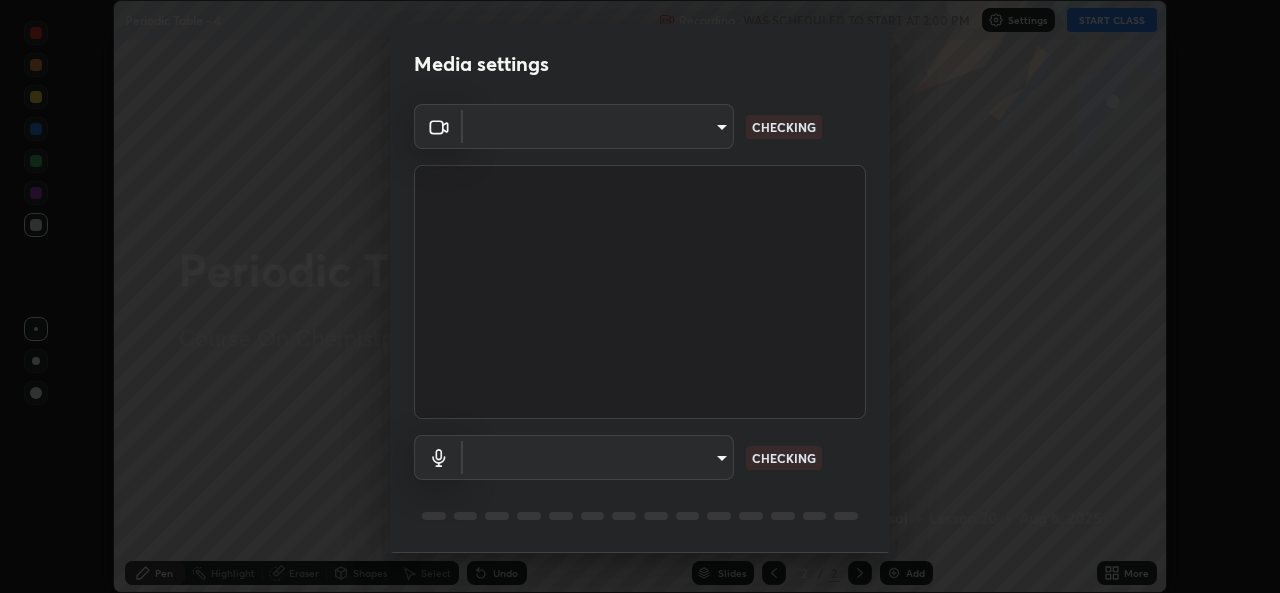 type on "9788daf0cbf52dd0d374ba9f0d4f11576c03820bc15fcf9a4a11f890b69d92bf" 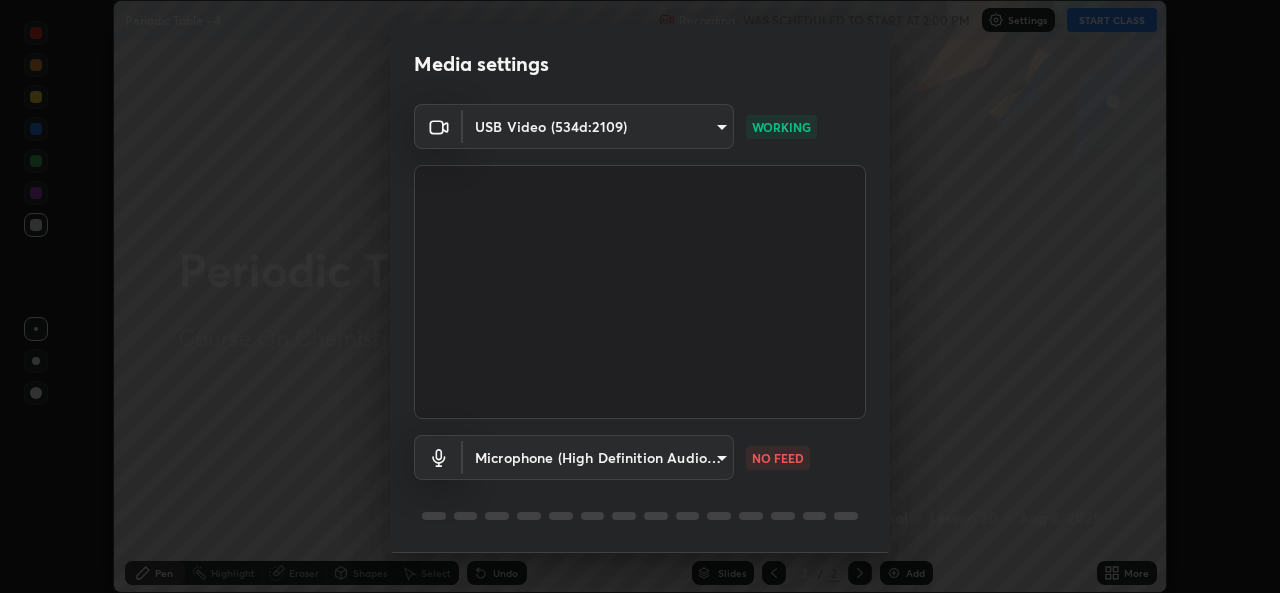 click on "Erase all Periodic Table - 4 Recording WAS SCHEDULED TO START AT  [TIME] Settings START CLASS Setting up your live class Periodic Table - 4 • L[NUMBER] of Course On Chemistry for NEET Conquer 3 2026 [FIRST] [LAST] Pen Highlight Eraser Shapes Select Undo Slides 2 / 2 Add More No doubts shared Encourage your learners to ask a doubt for better clarity Report an issue Reason for reporting Buffering Chat not working Audio - Video sync issue Educator video quality low ​ Attach an image Report Media settings USB Video ([HEX] : [HEX]) [HASH] WORKING Microphone (High Definition Audio Device) [HASH] NO FEED 1 / 5 Next" at bounding box center (640, 296) 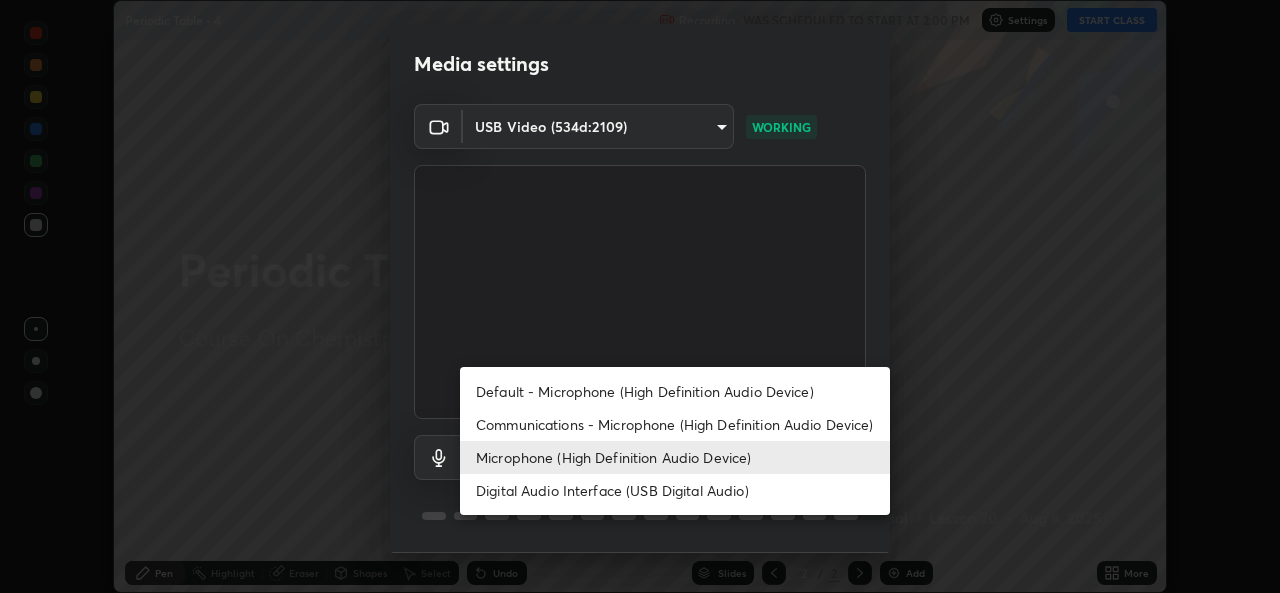 click on "Default - Microphone (High Definition Audio Device)" at bounding box center (675, 391) 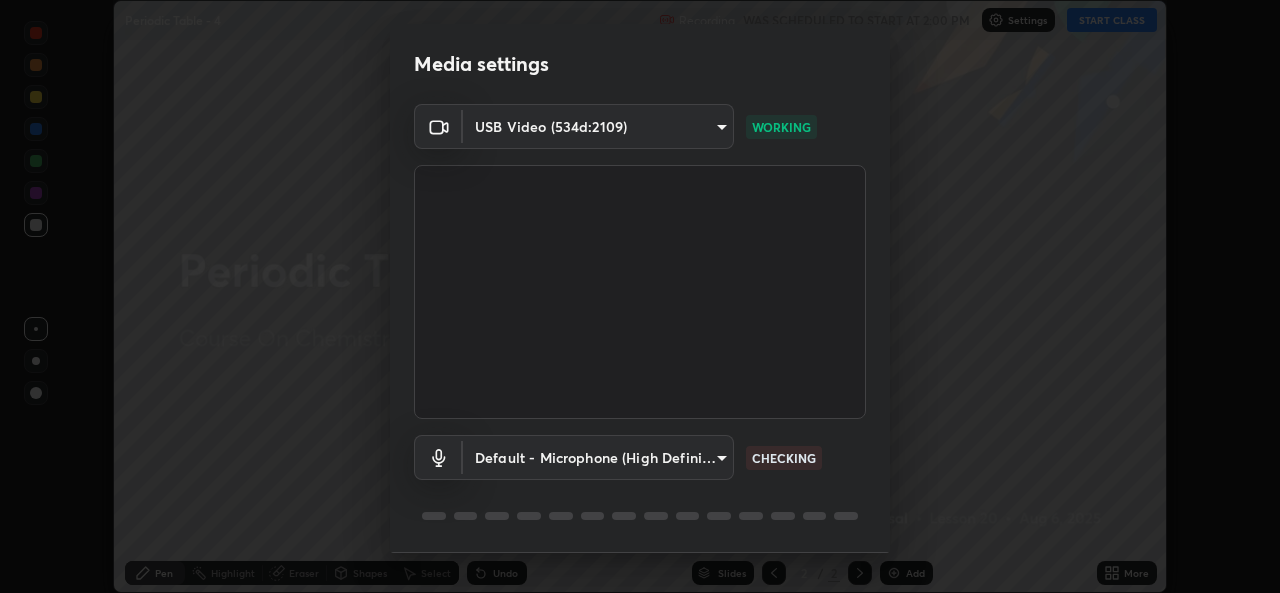 click on "Erase all Periodic Table - 4 Recording WAS SCHEDULED TO START AT  [TIME] Settings START CLASS Setting up your live class Periodic Table - 4 • L[NUMBER] of Course On Chemistry for NEET Conquer 3 2026 [FIRST] [LAST] Pen Highlight Eraser Shapes Select Undo Slides 2 / 2 Add More No doubts shared Encourage your learners to ask a doubt for better clarity Report an issue Reason for reporting Buffering Chat not working Audio - Video sync issue Educator video quality low ​ Attach an image Report Media settings USB Video ([HEX] : [HEX]) [HASH] WORKING Default - Microphone (High Definition Audio Device) default CHECKING 1 / 5 Next" at bounding box center [640, 296] 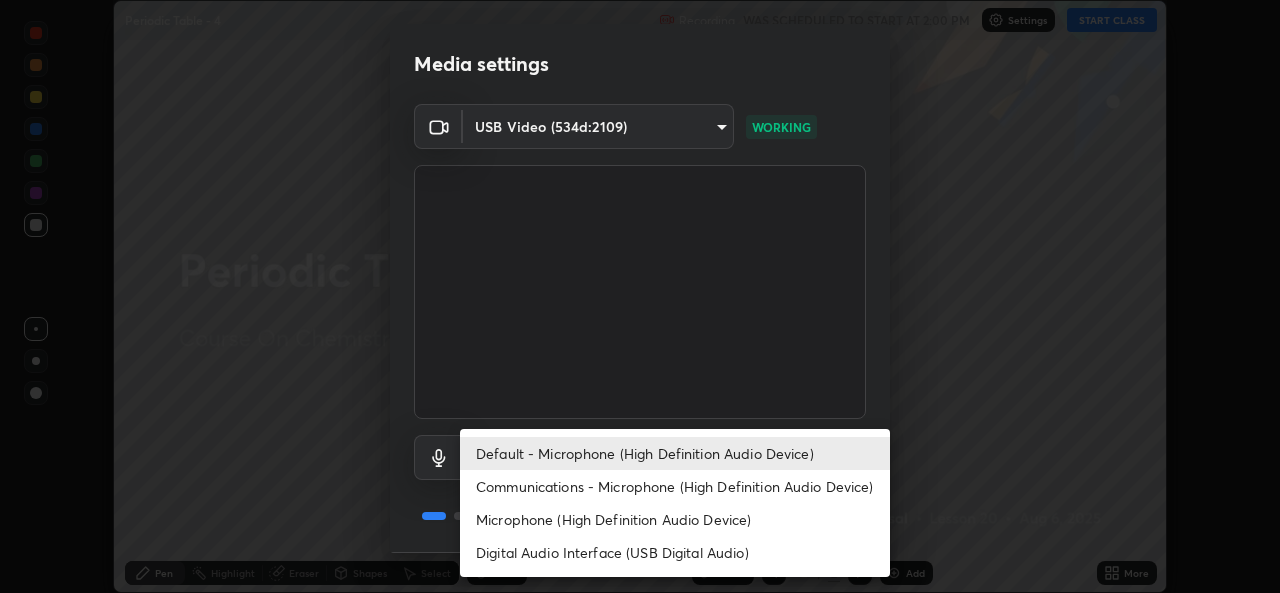 click on "Microphone (High Definition Audio Device)" at bounding box center (675, 519) 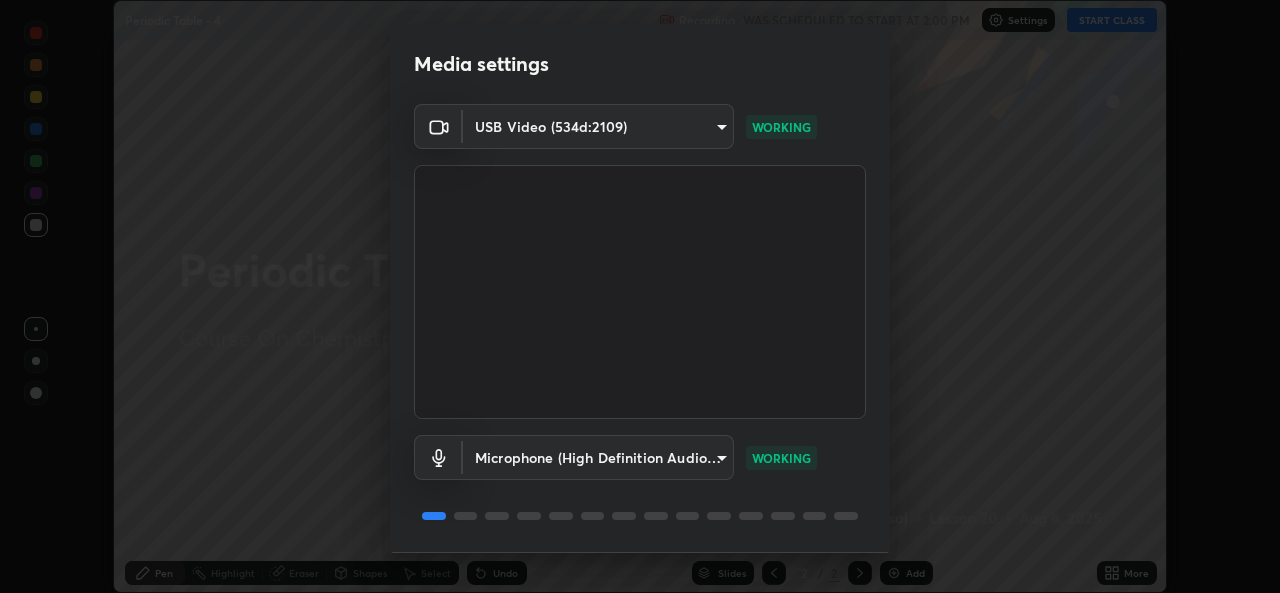 scroll, scrollTop: 63, scrollLeft: 0, axis: vertical 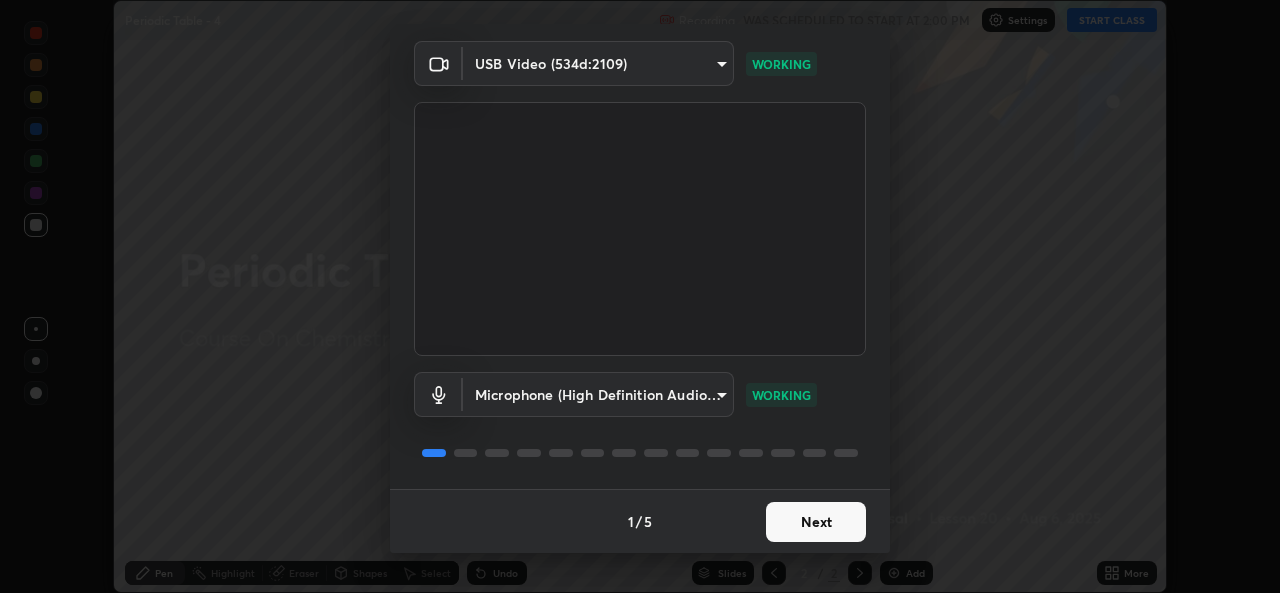 click on "Next" at bounding box center [816, 522] 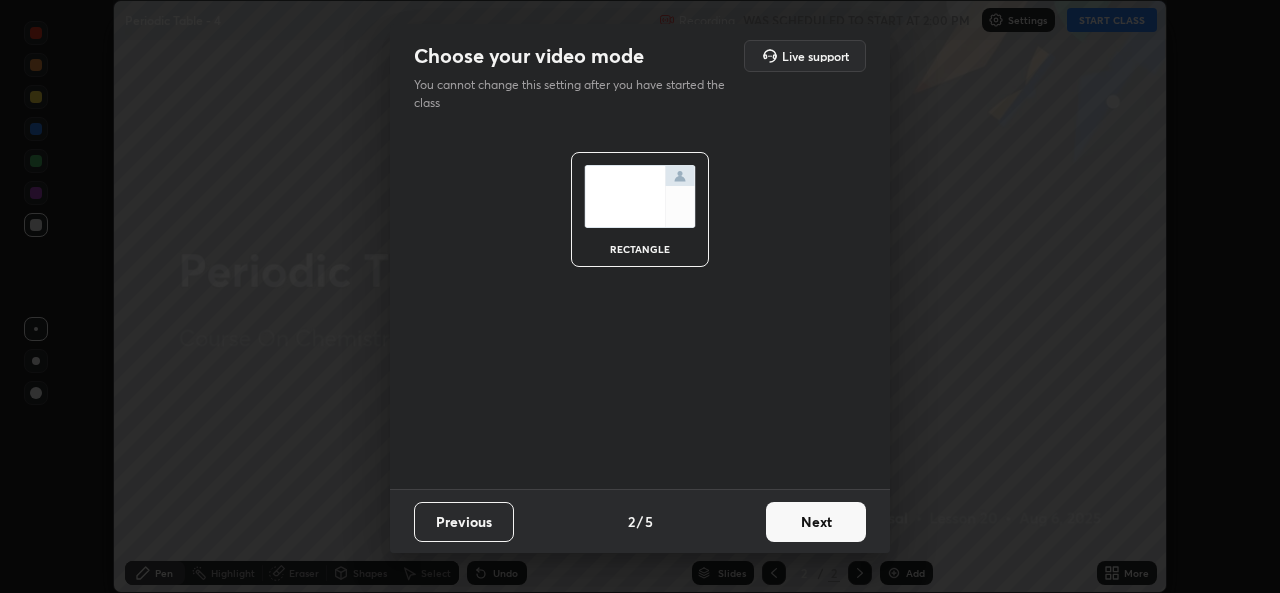 click on "Next" at bounding box center (816, 522) 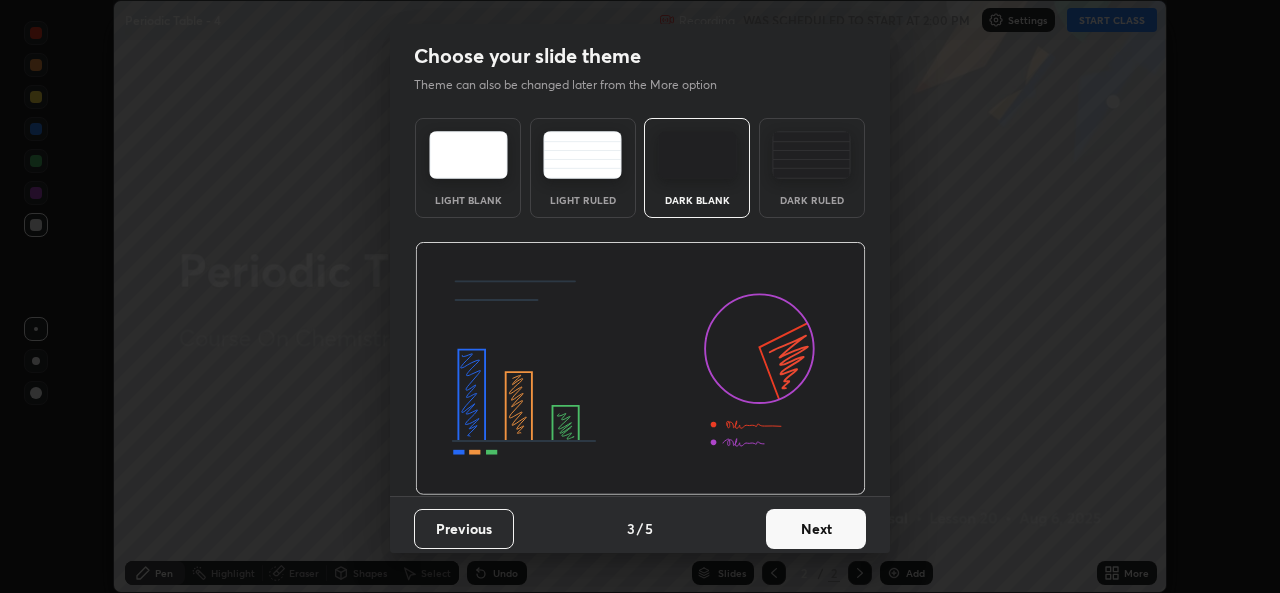 click on "Next" at bounding box center (816, 529) 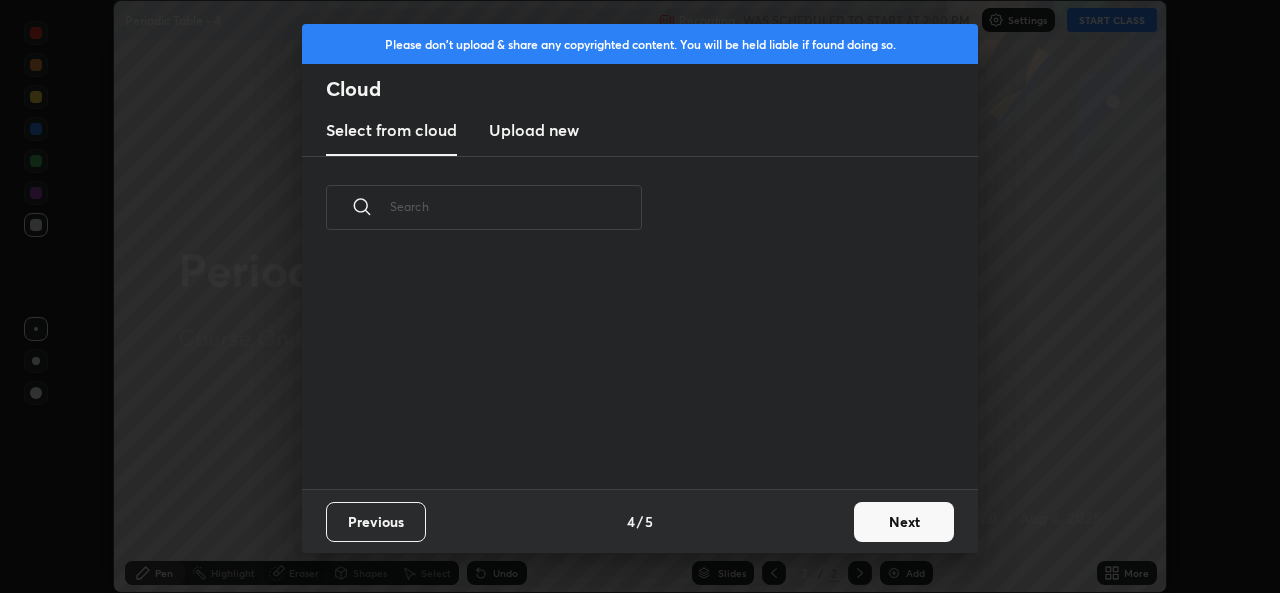 click on "Previous 4 / 5 Next" at bounding box center [640, 521] 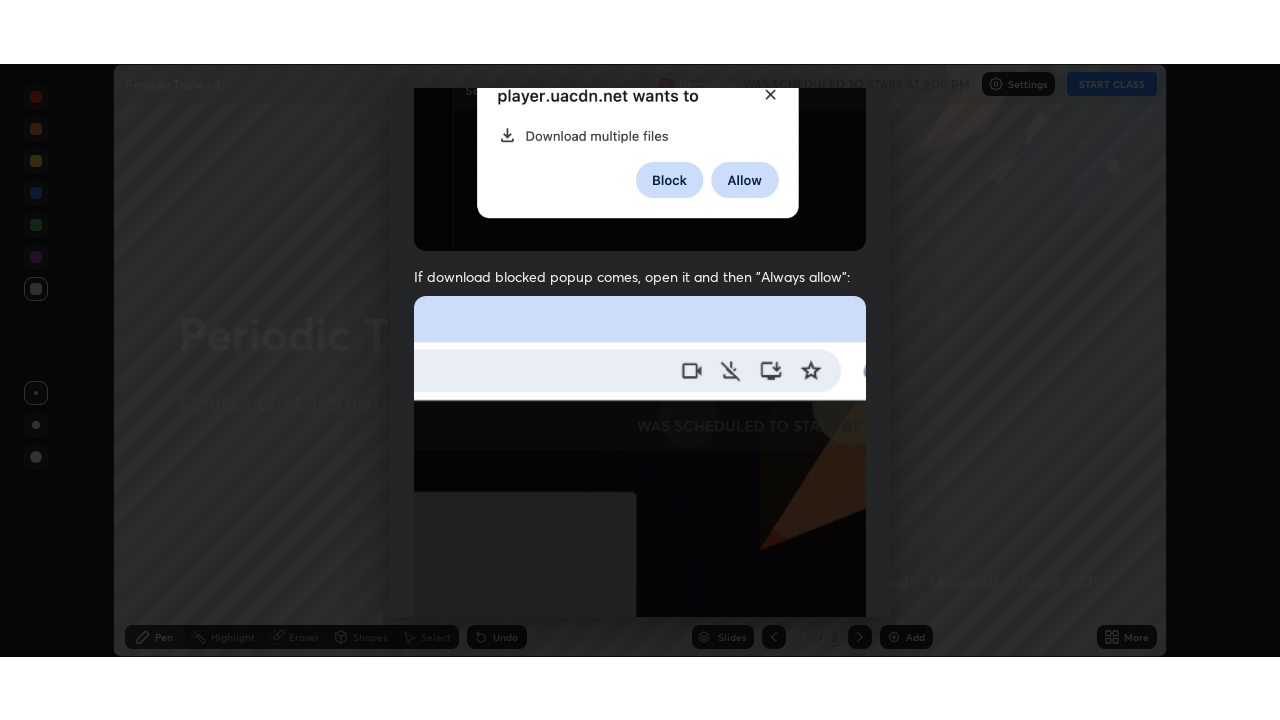 scroll, scrollTop: 471, scrollLeft: 0, axis: vertical 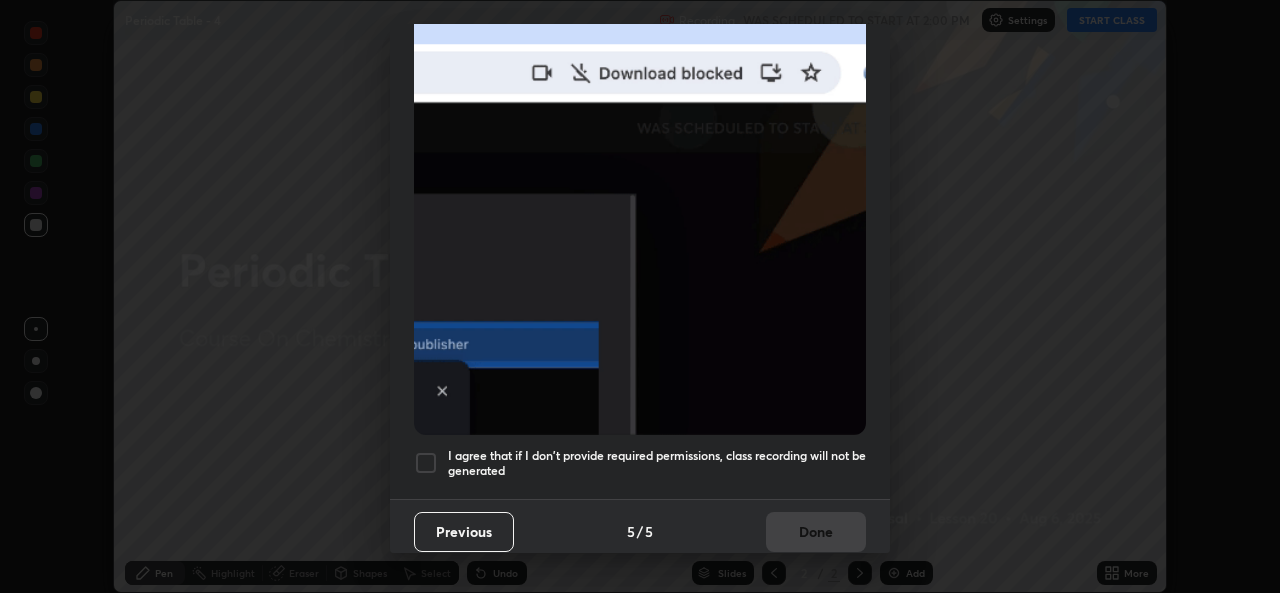 click at bounding box center (426, 463) 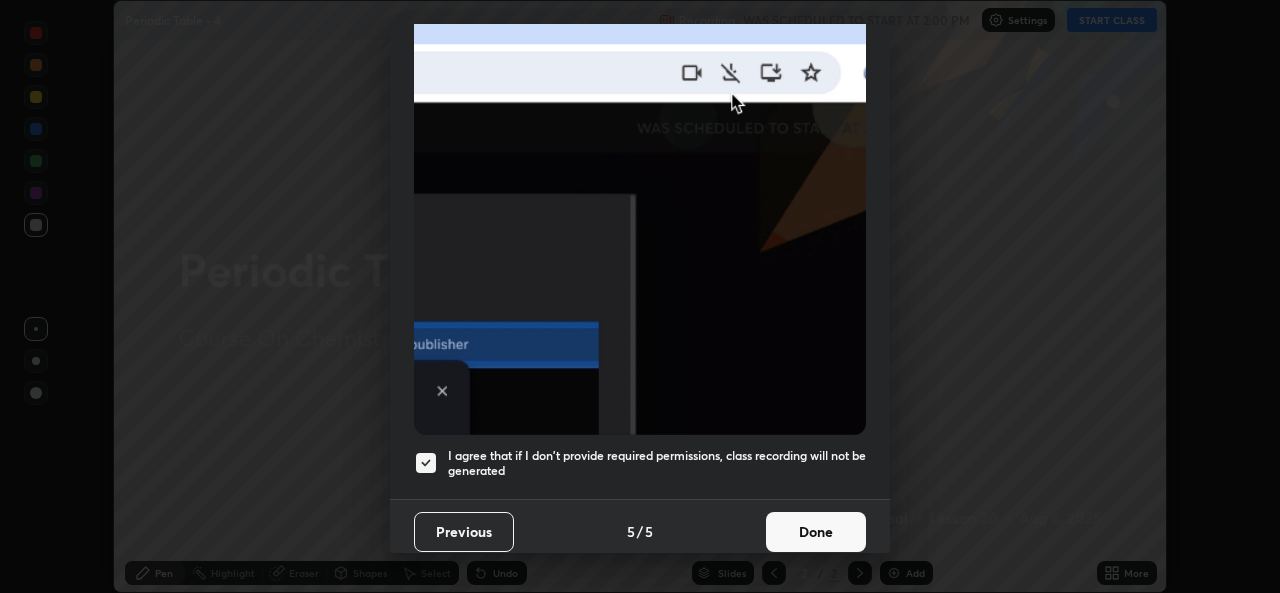 click on "Done" at bounding box center [816, 532] 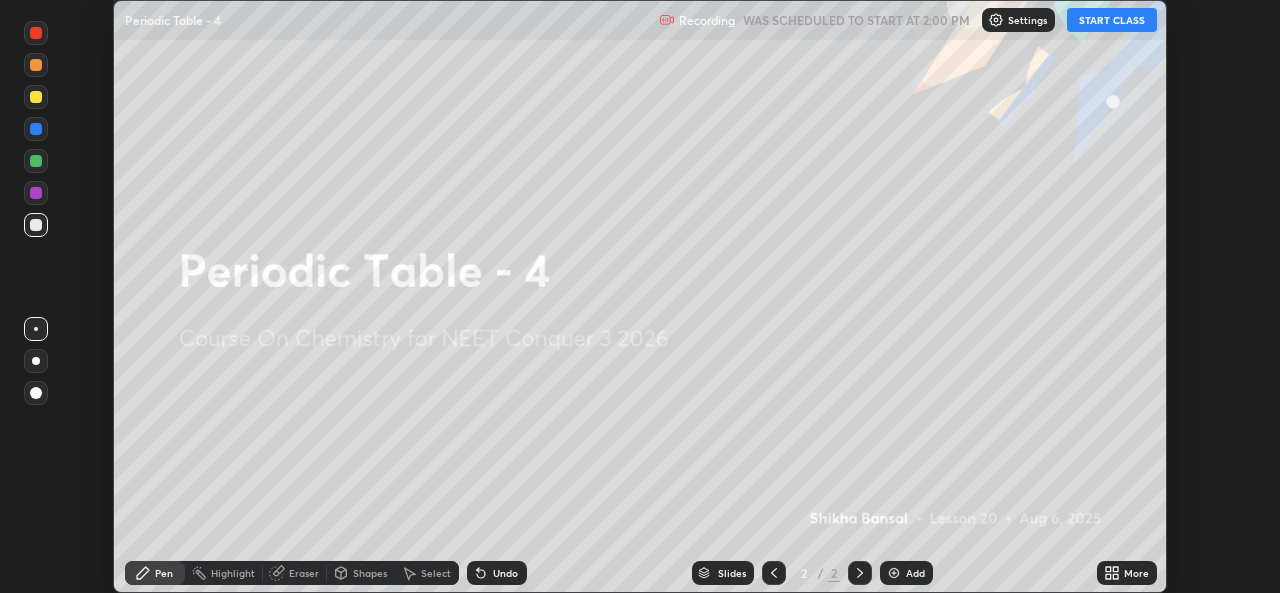 click on "START CLASS" at bounding box center (1112, 20) 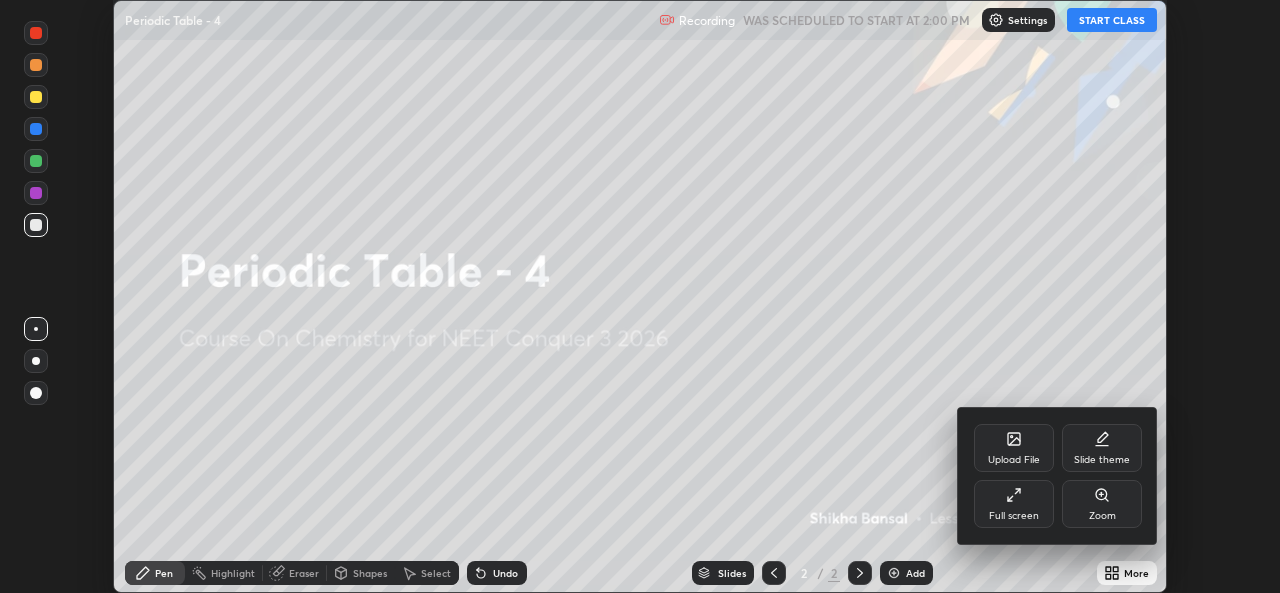 click 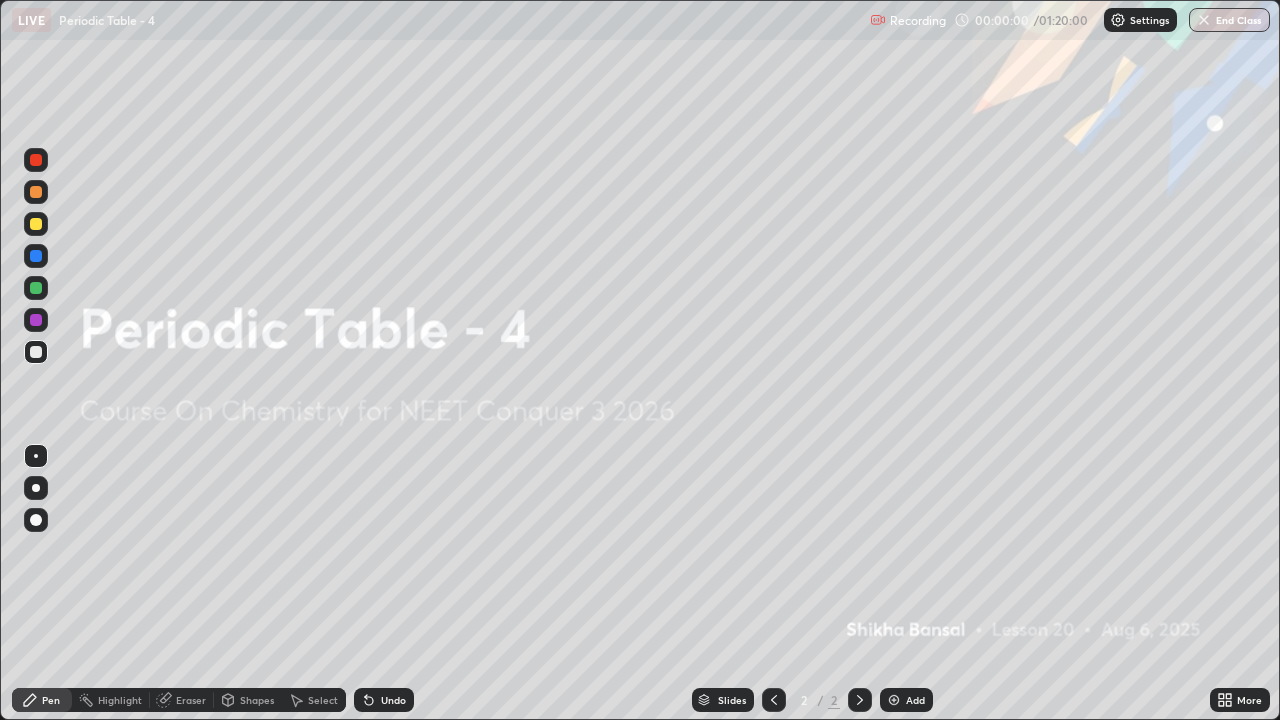 scroll, scrollTop: 99280, scrollLeft: 98720, axis: both 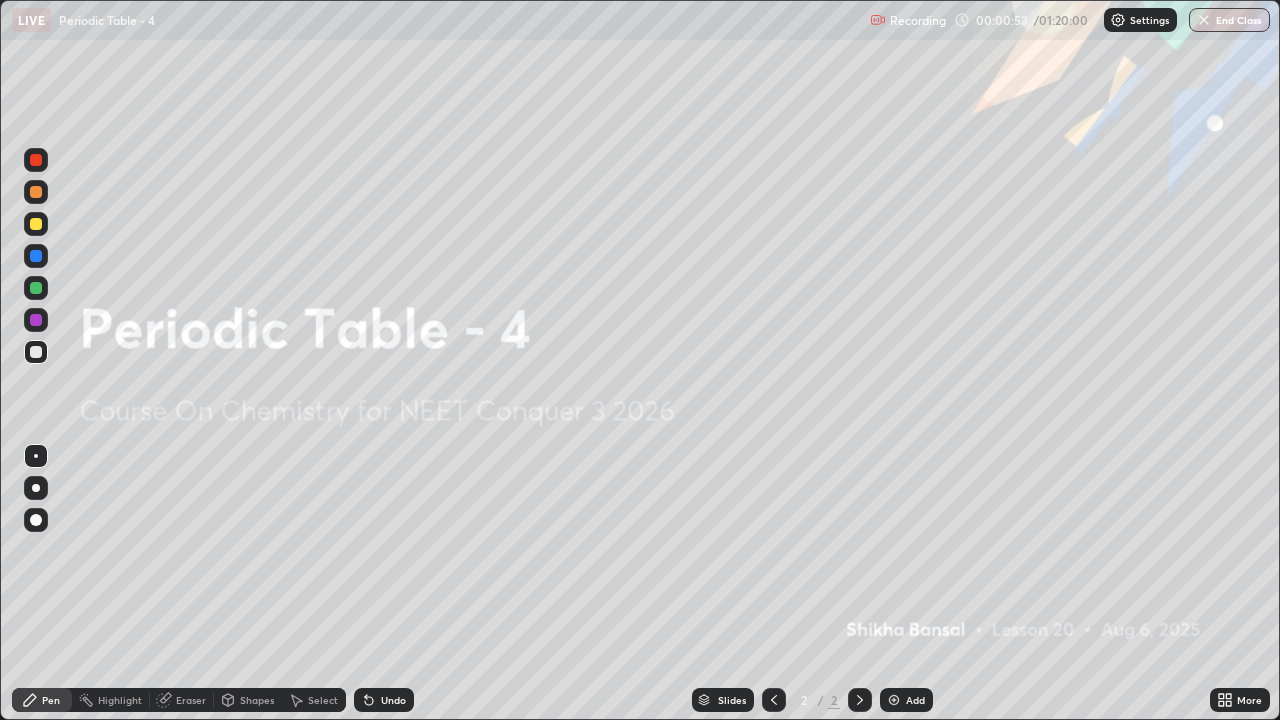 click on "Add" at bounding box center [915, 700] 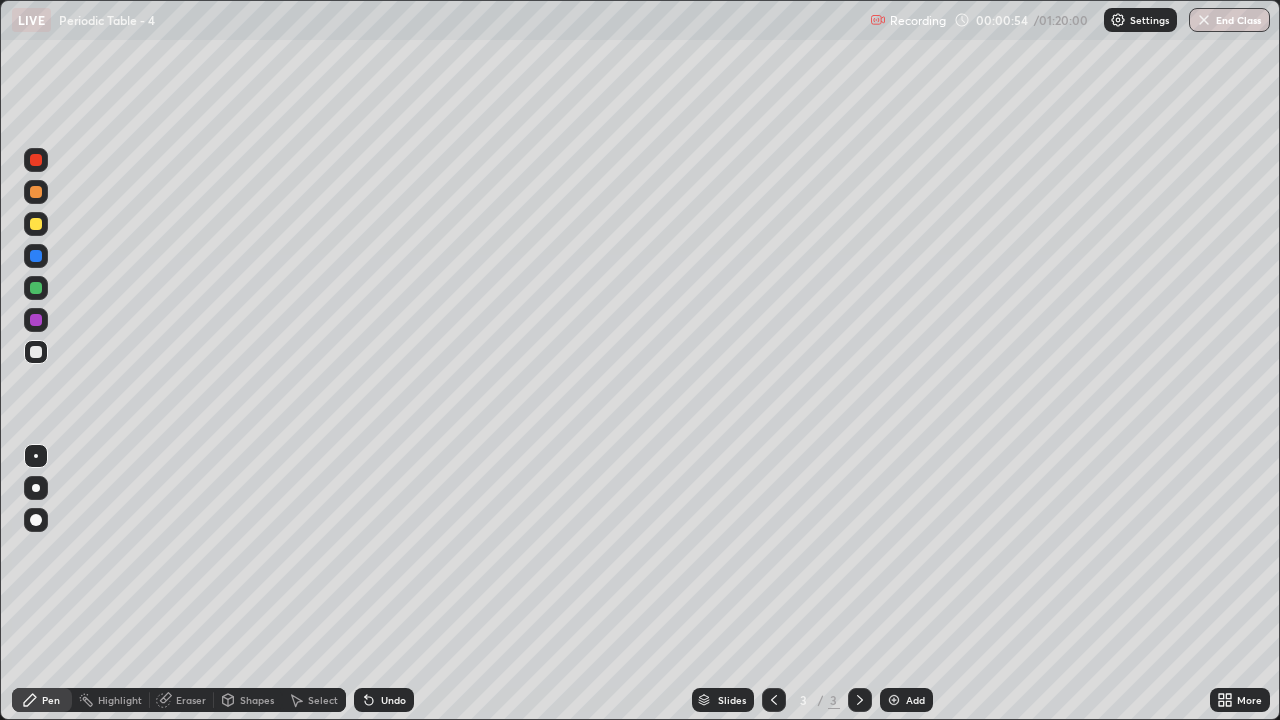 click 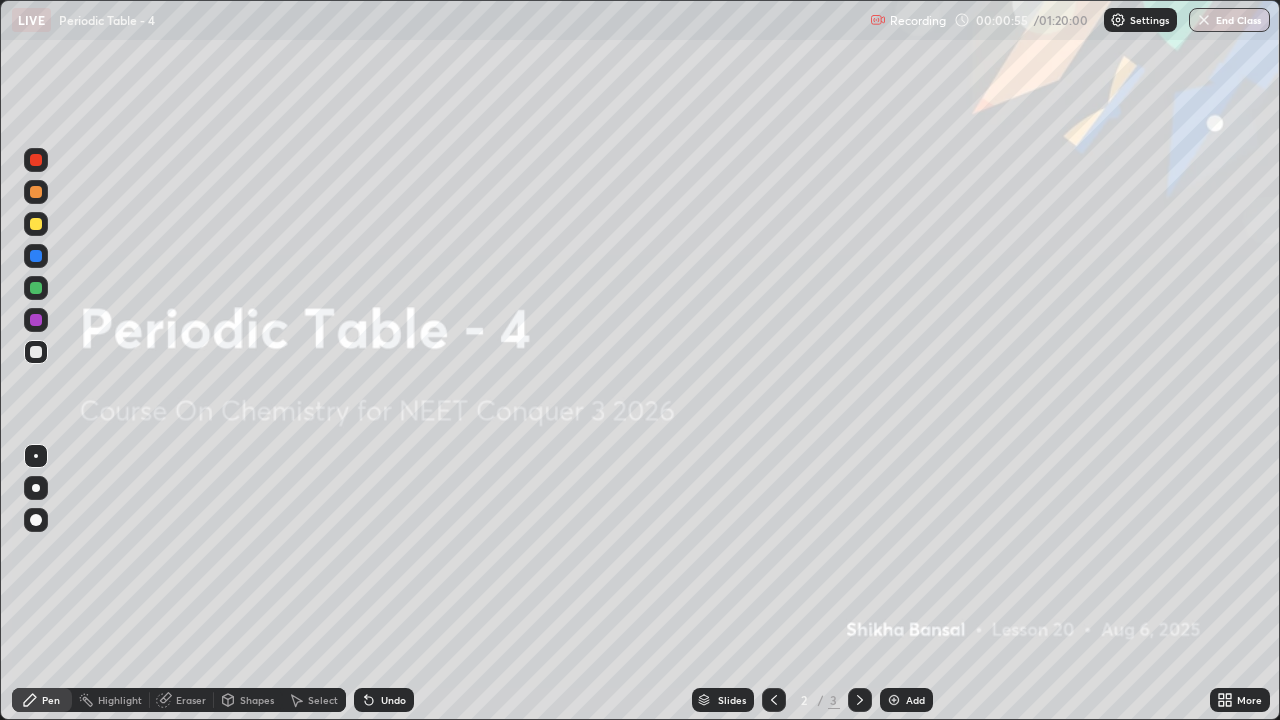 click at bounding box center [36, 224] 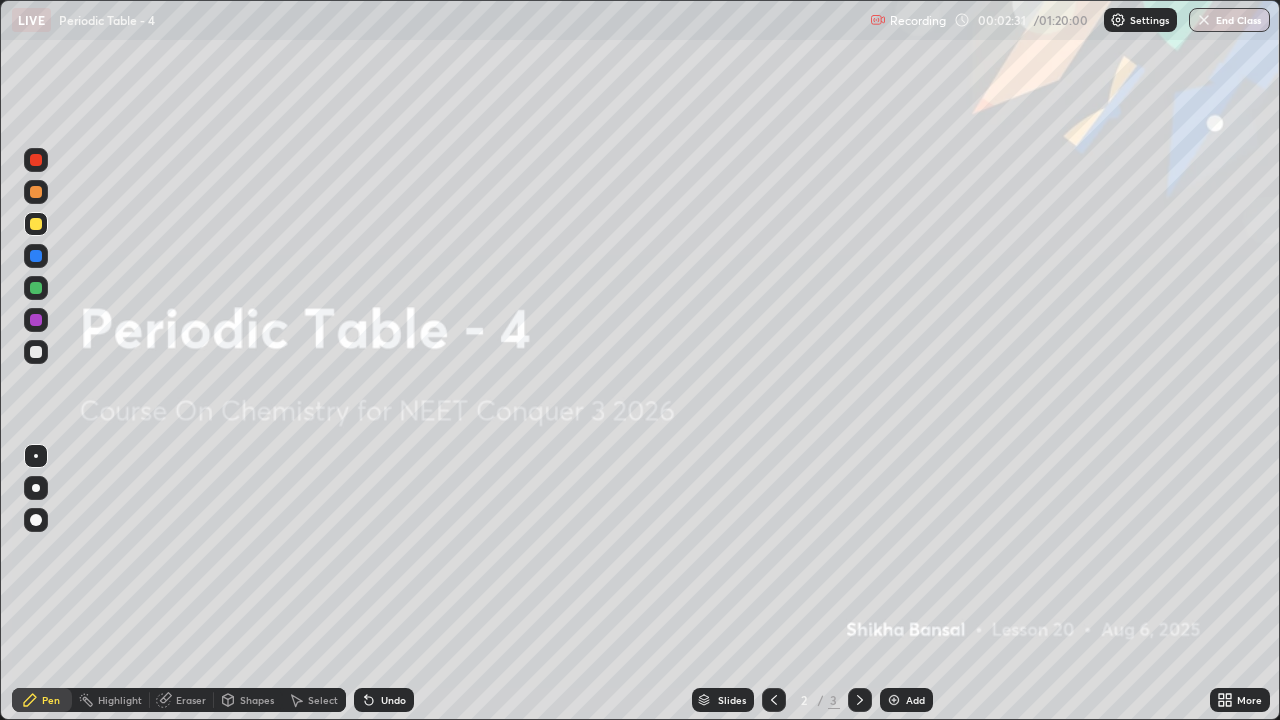 click at bounding box center [894, 700] 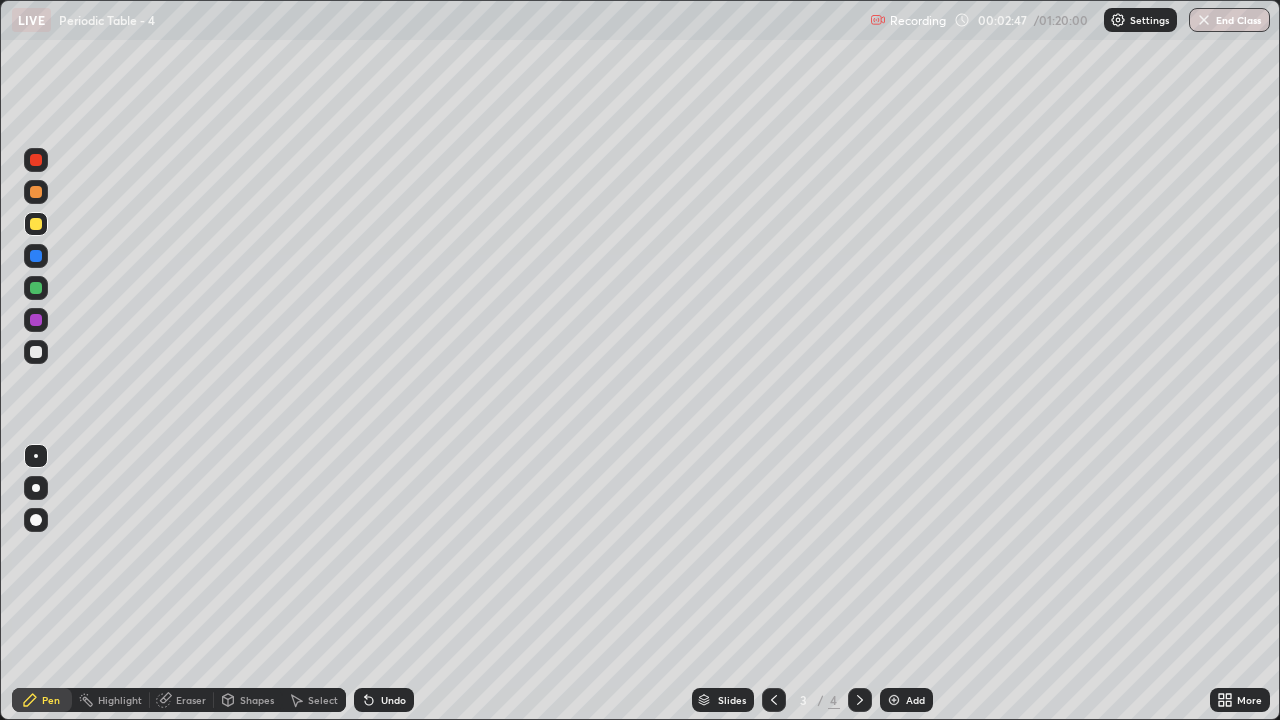 click at bounding box center [36, 352] 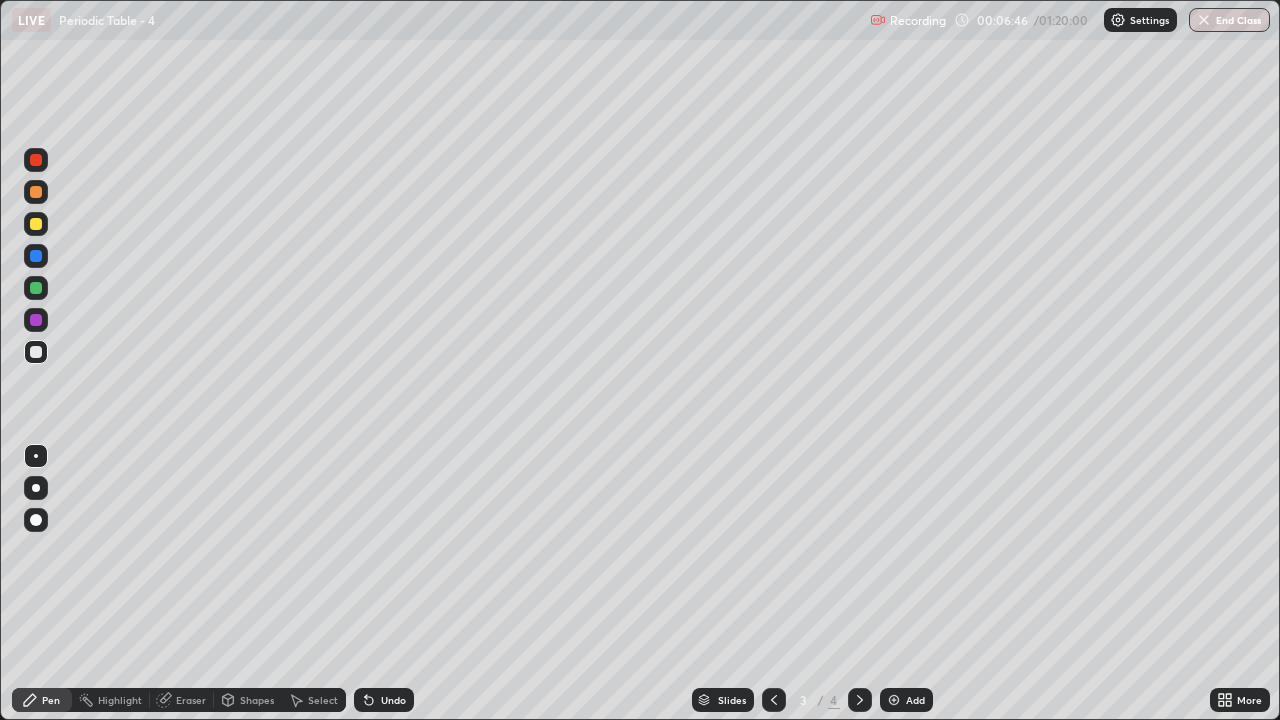 click 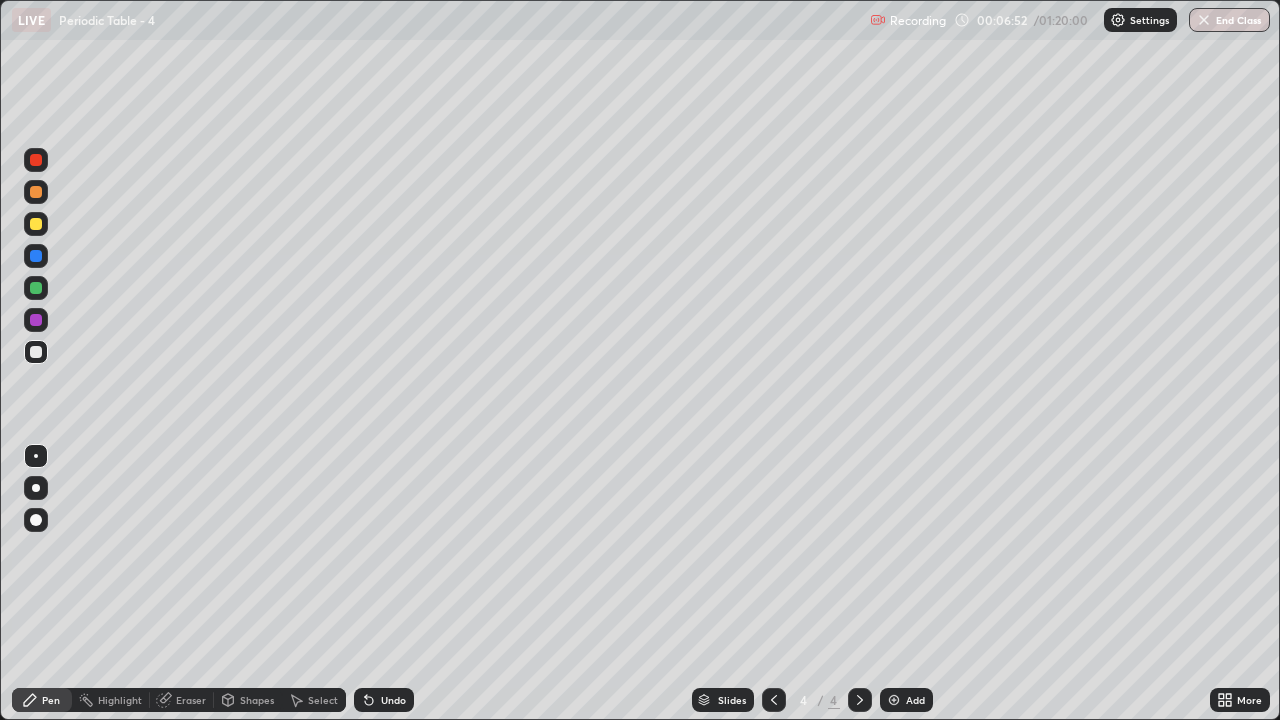 click at bounding box center (36, 224) 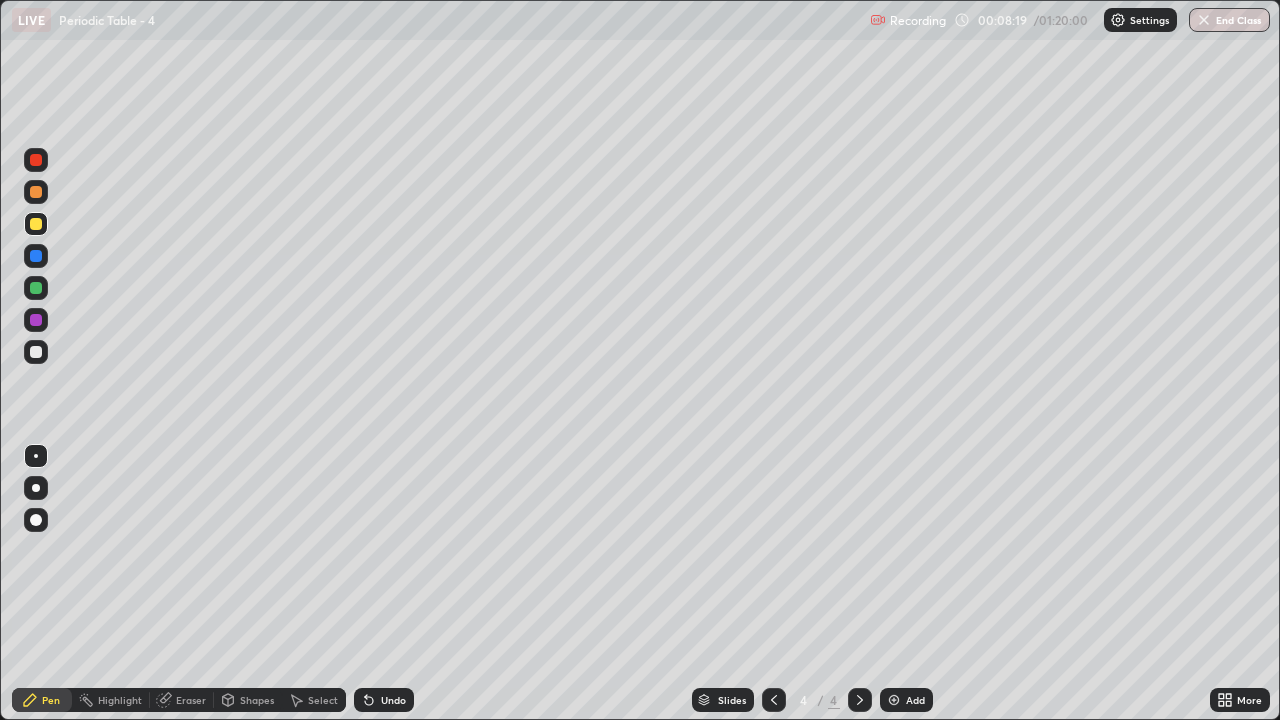 click at bounding box center [36, 352] 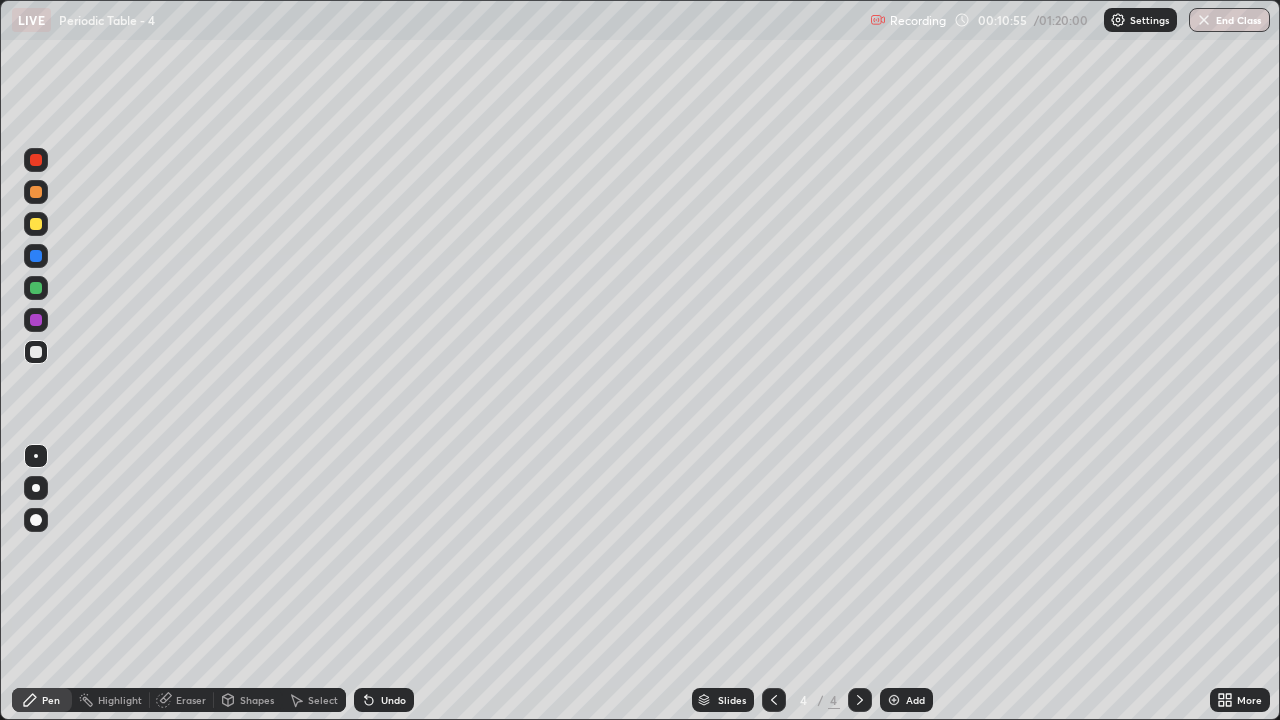 click at bounding box center (36, 224) 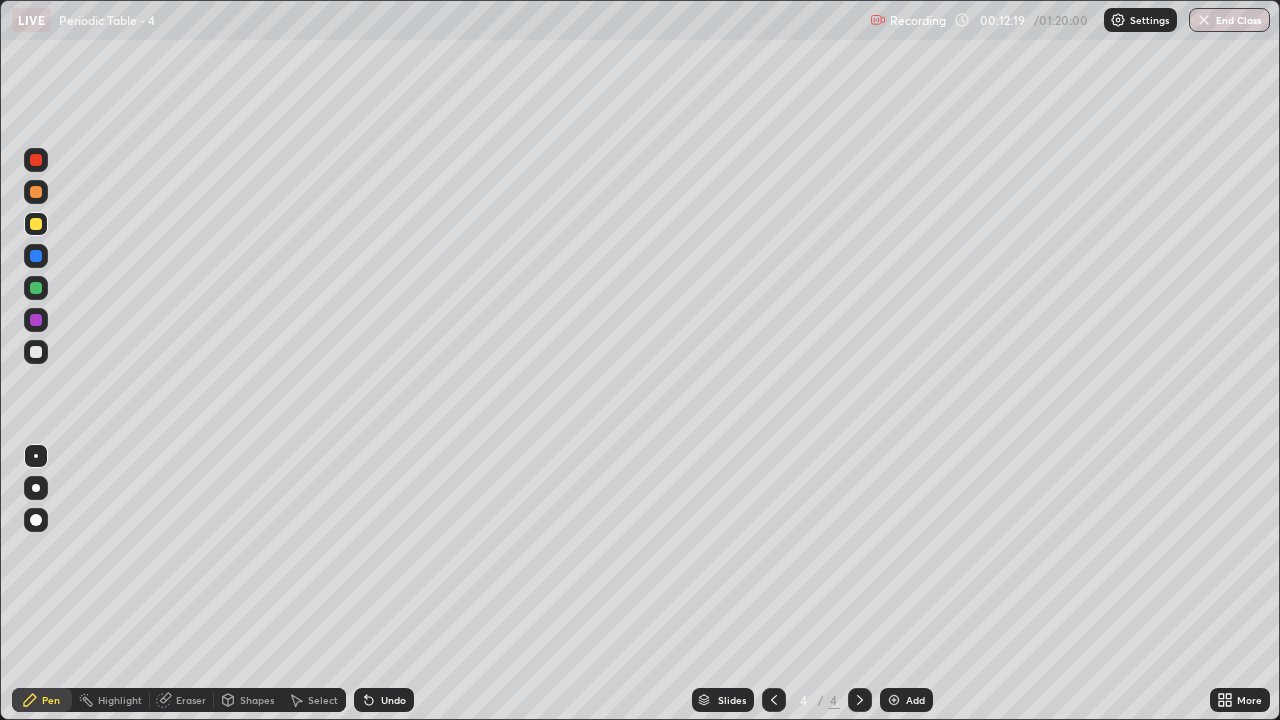 click at bounding box center (36, 352) 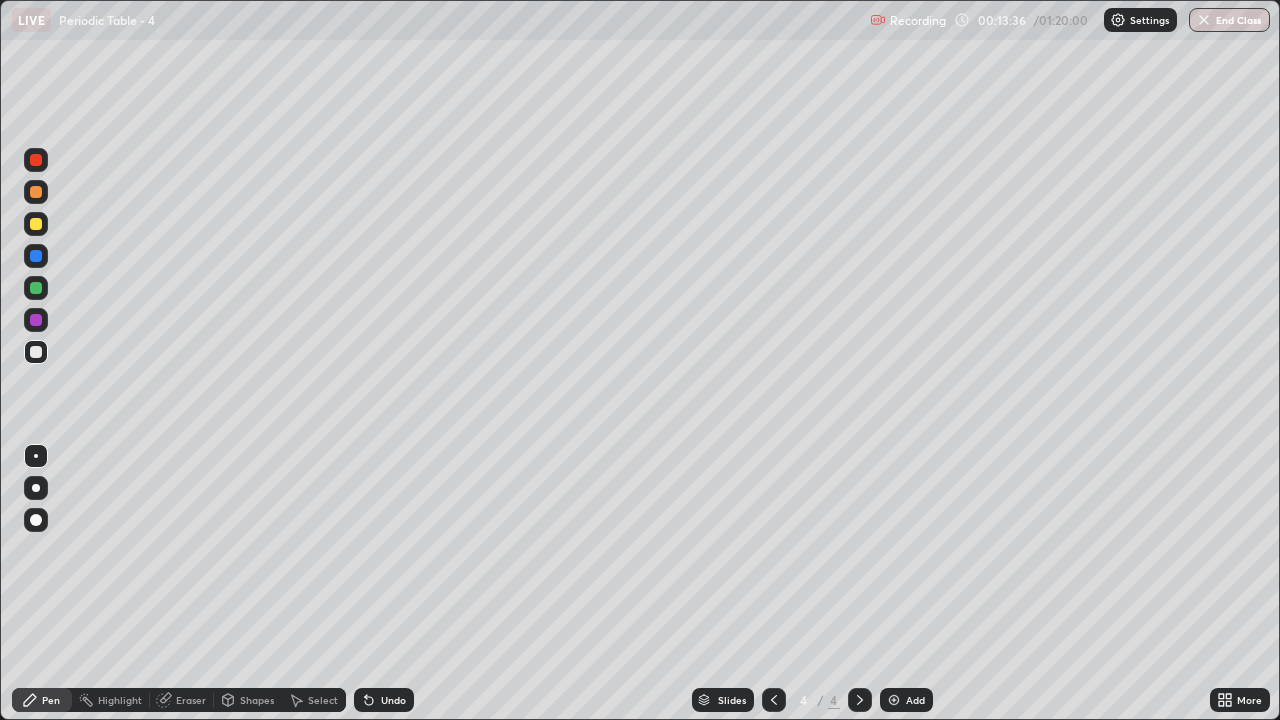 click on "Add" at bounding box center [915, 700] 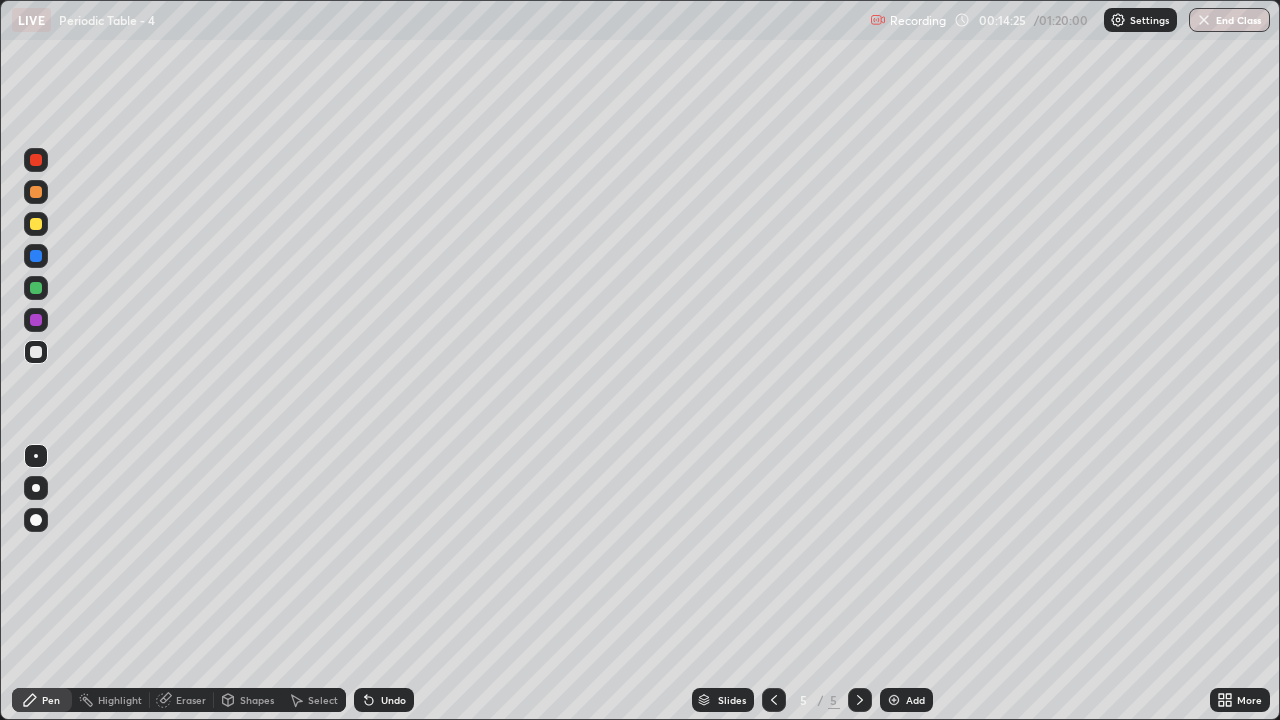 click at bounding box center [36, 224] 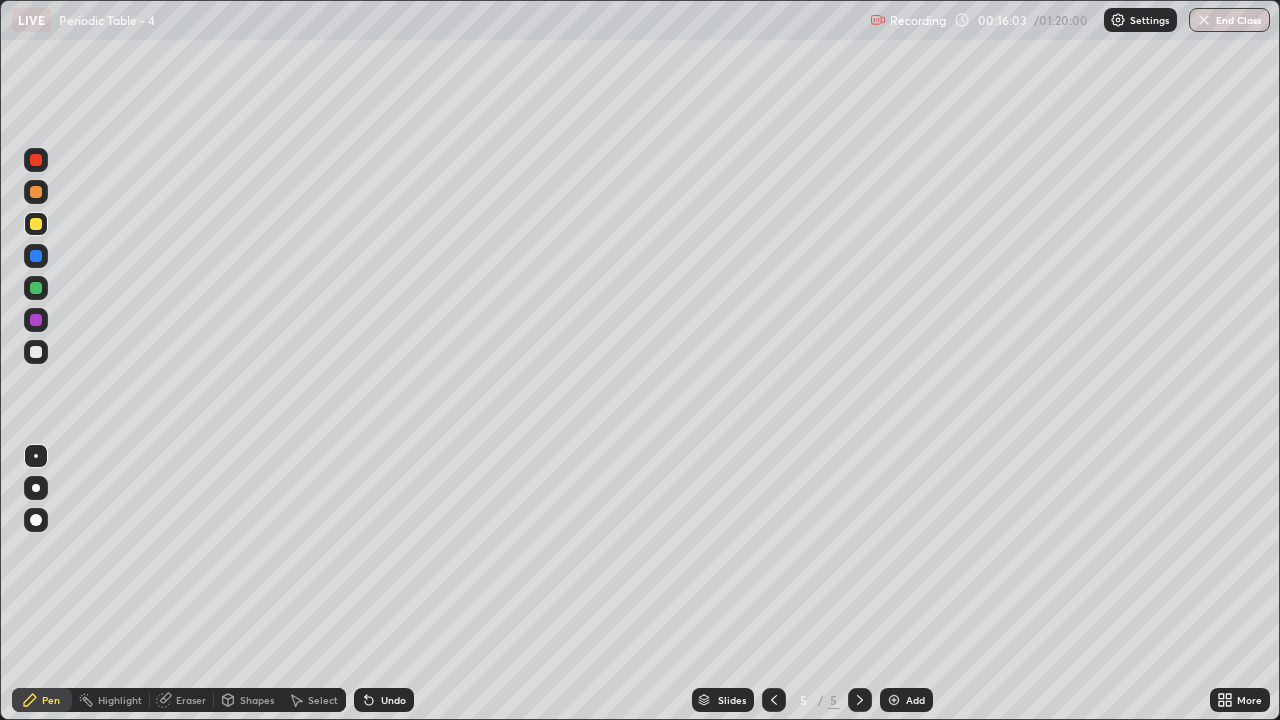 click on "Undo" at bounding box center (393, 700) 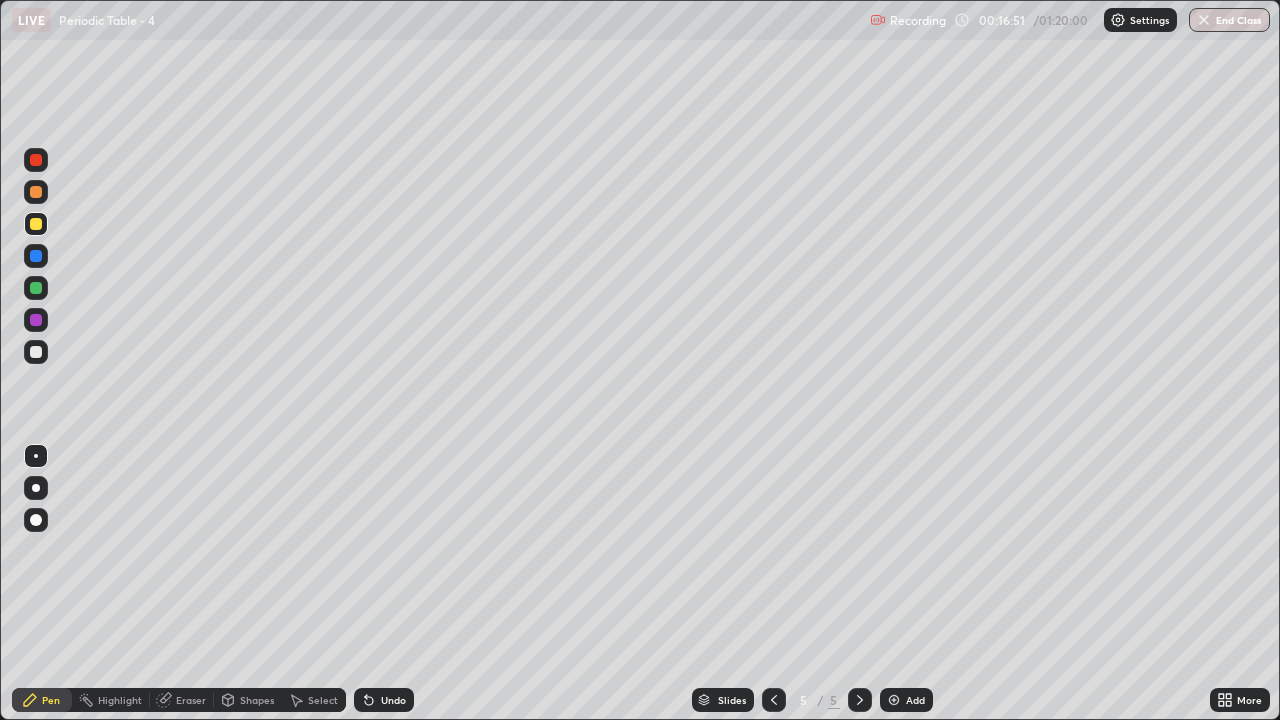 click at bounding box center [36, 352] 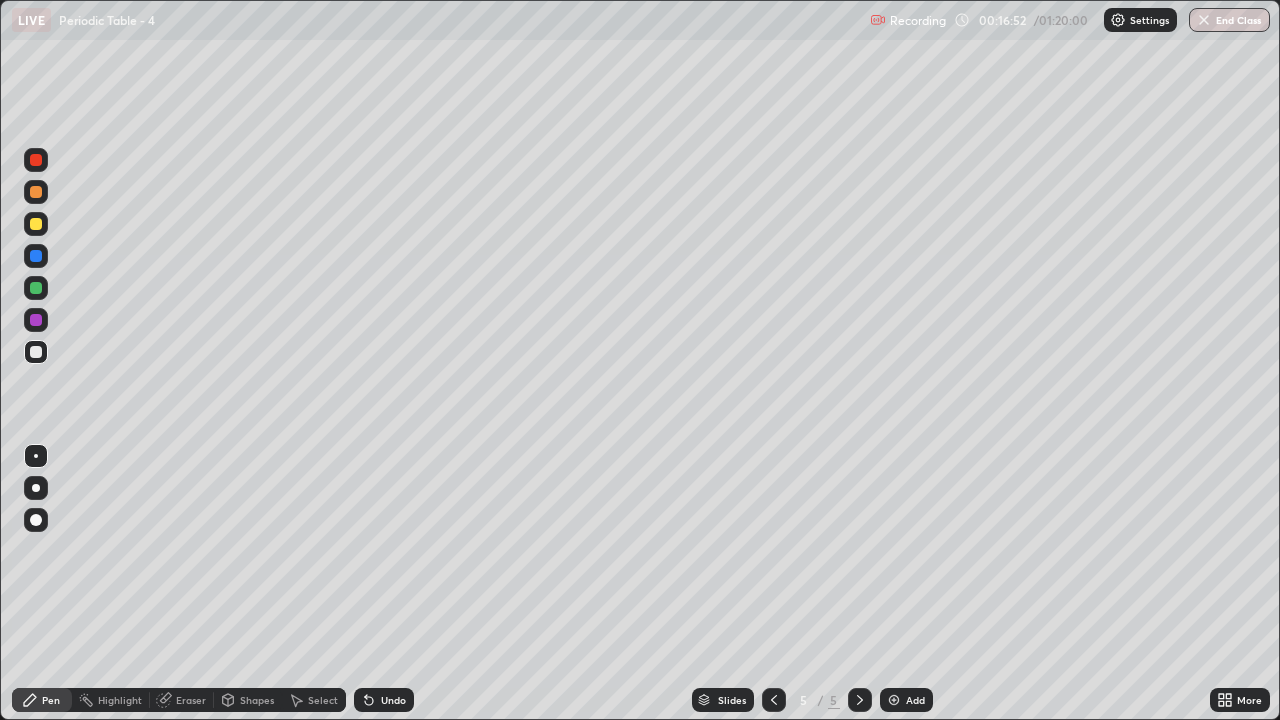 click on "Add" at bounding box center (906, 700) 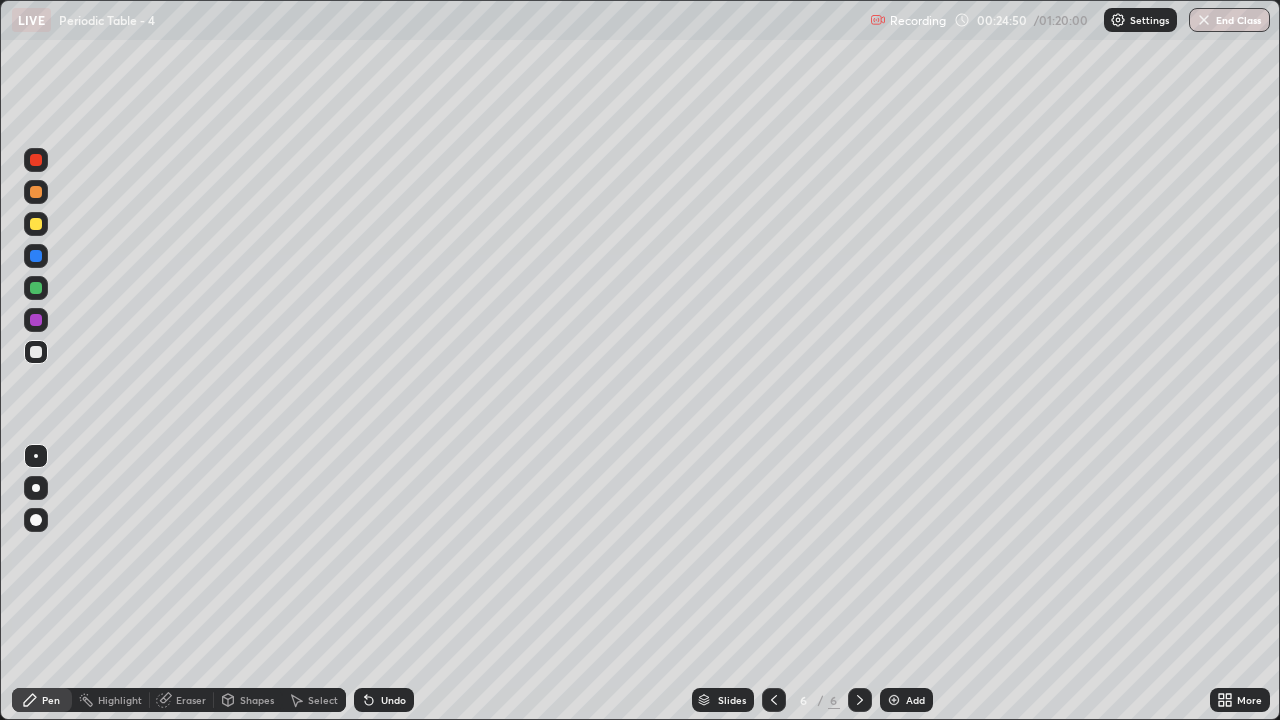 click on "Add" at bounding box center [915, 700] 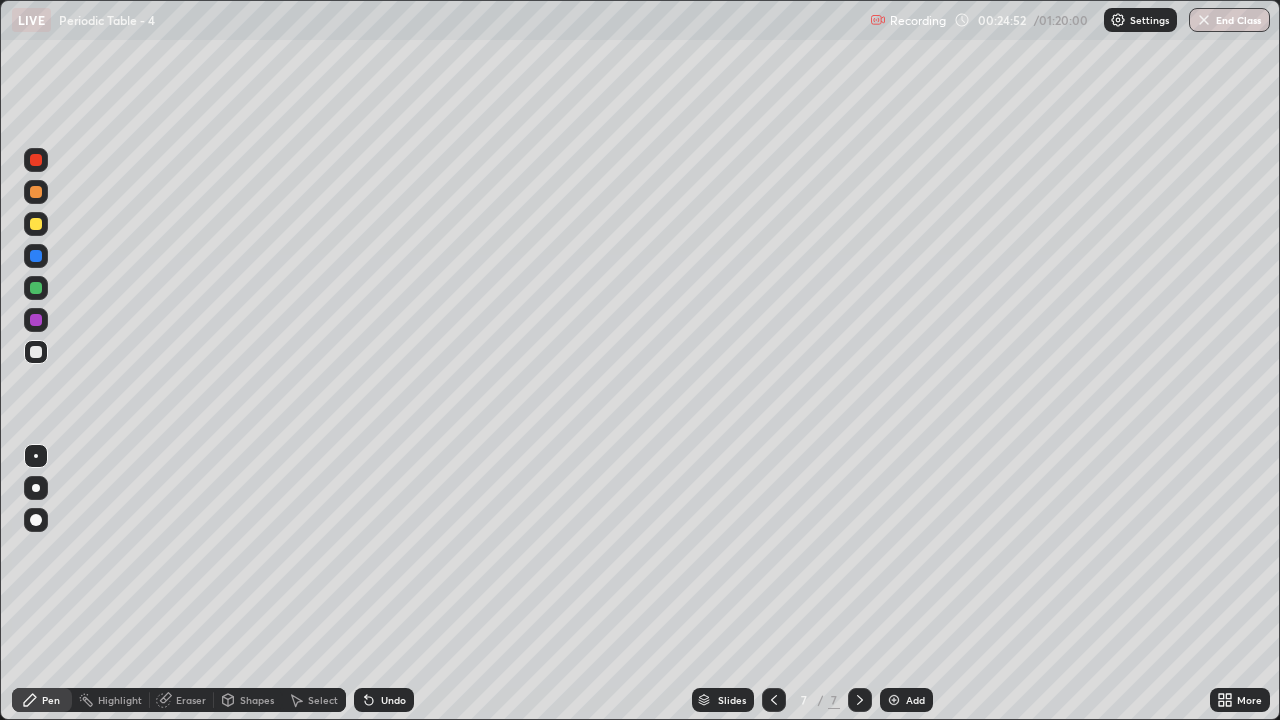 click at bounding box center [36, 224] 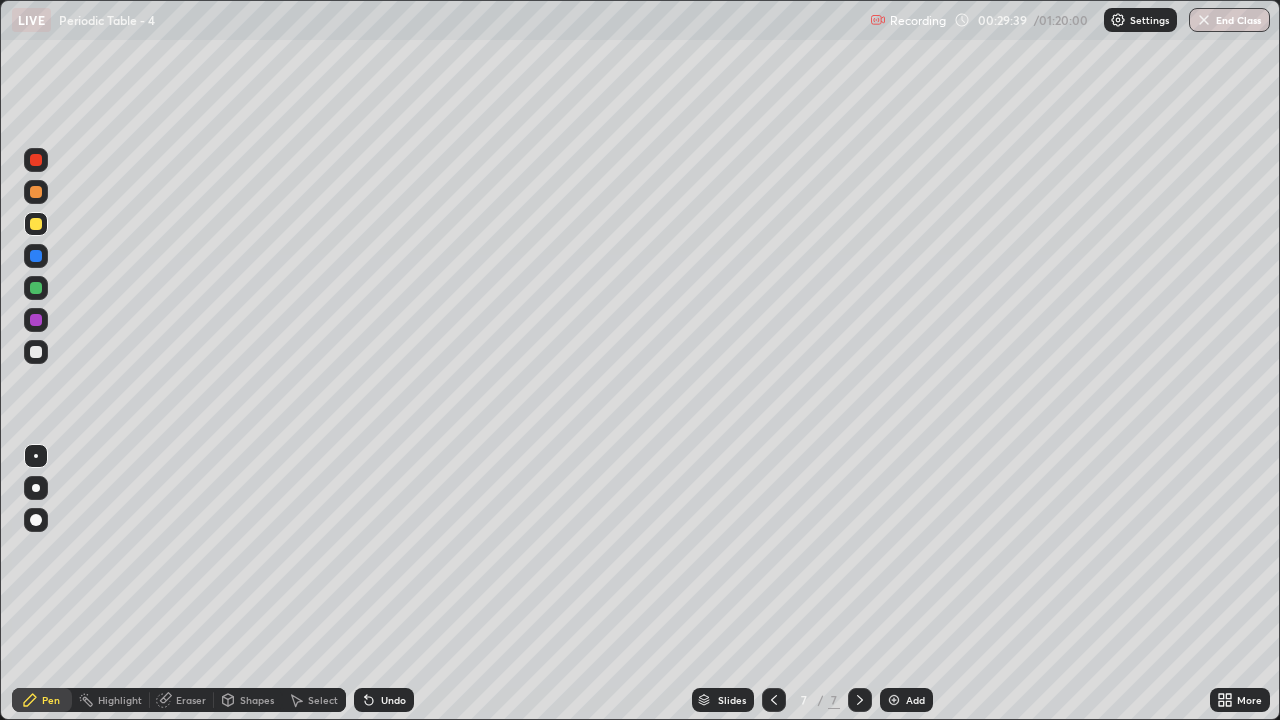 click on "Add" at bounding box center [915, 700] 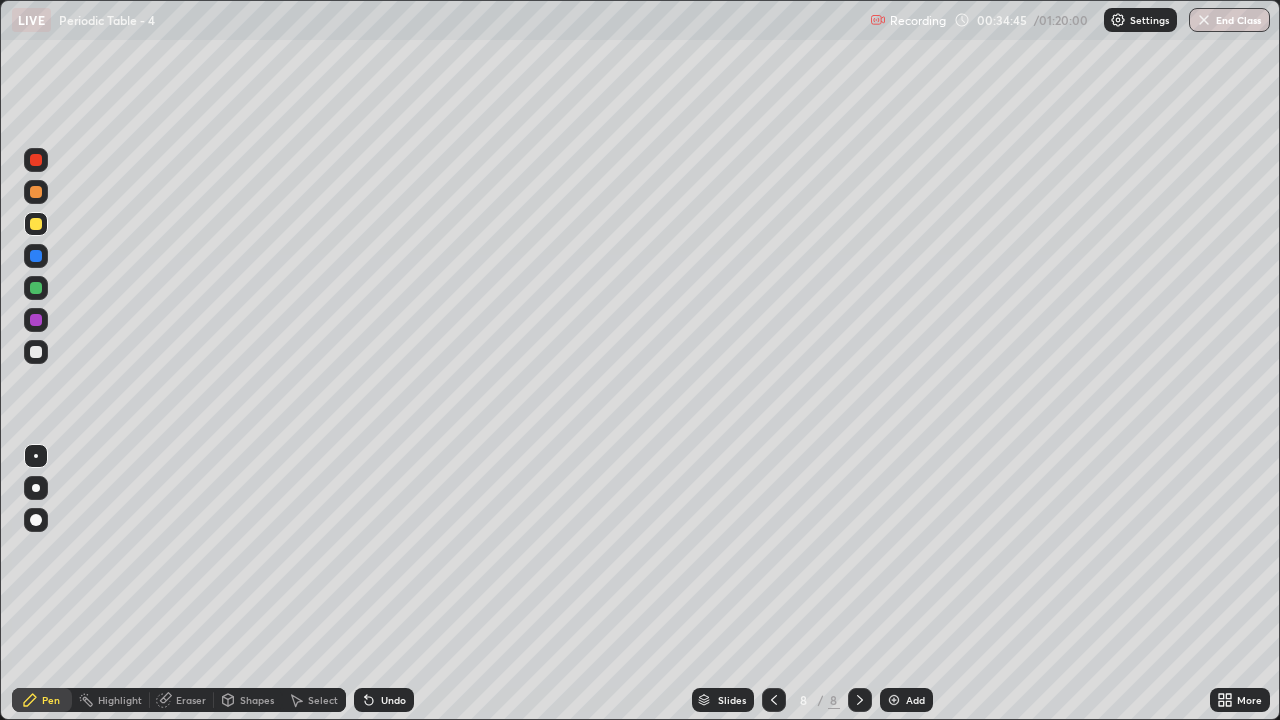 click at bounding box center [36, 352] 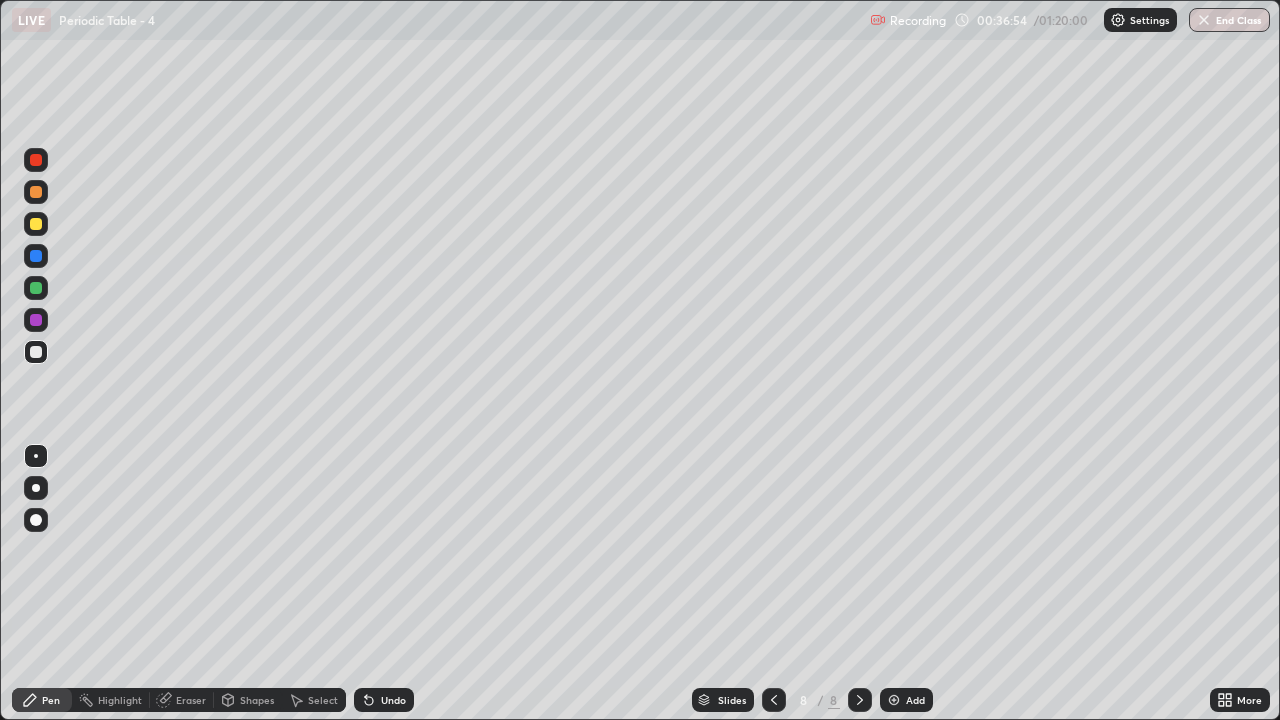 click on "Add" at bounding box center [915, 700] 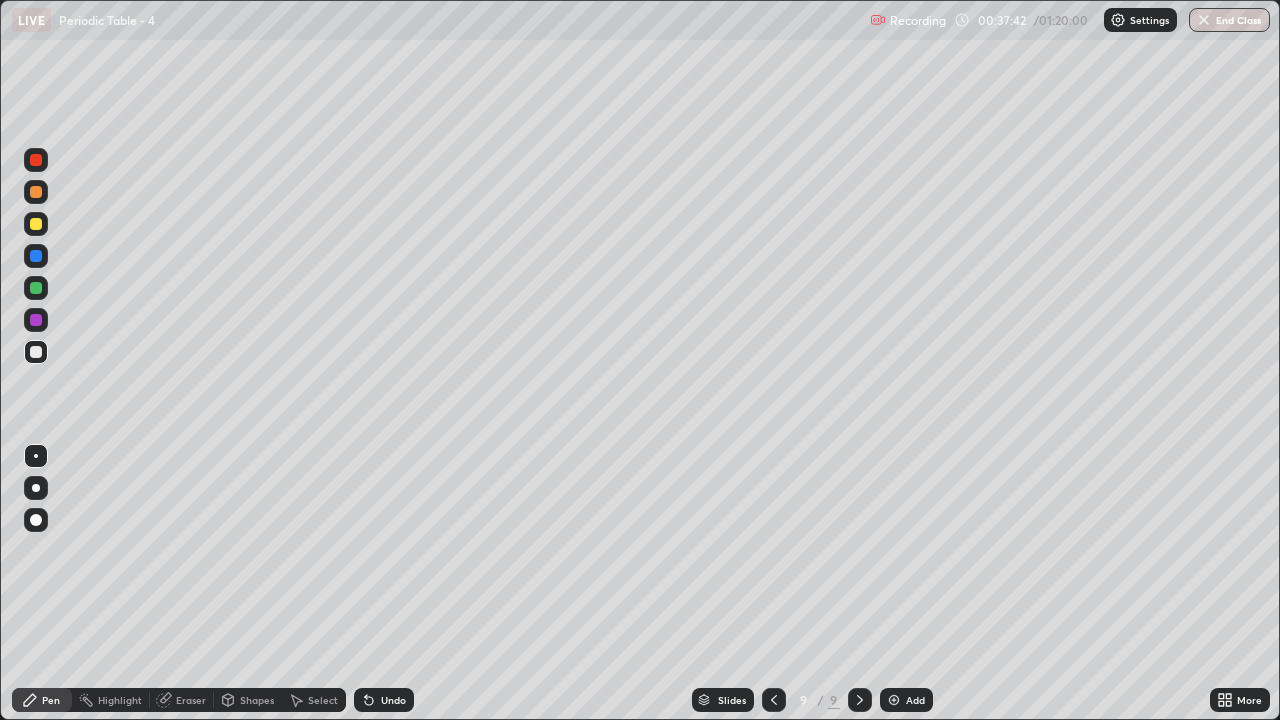 click on "Undo" at bounding box center [393, 700] 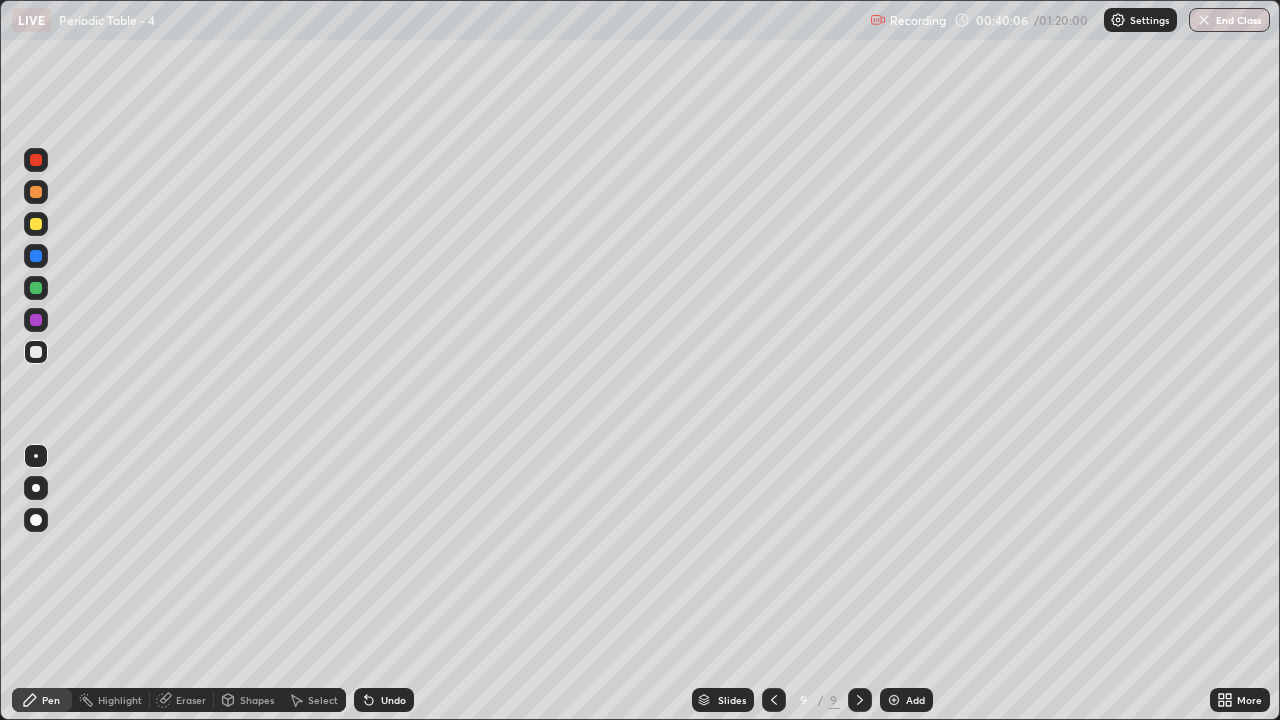 click at bounding box center (36, 288) 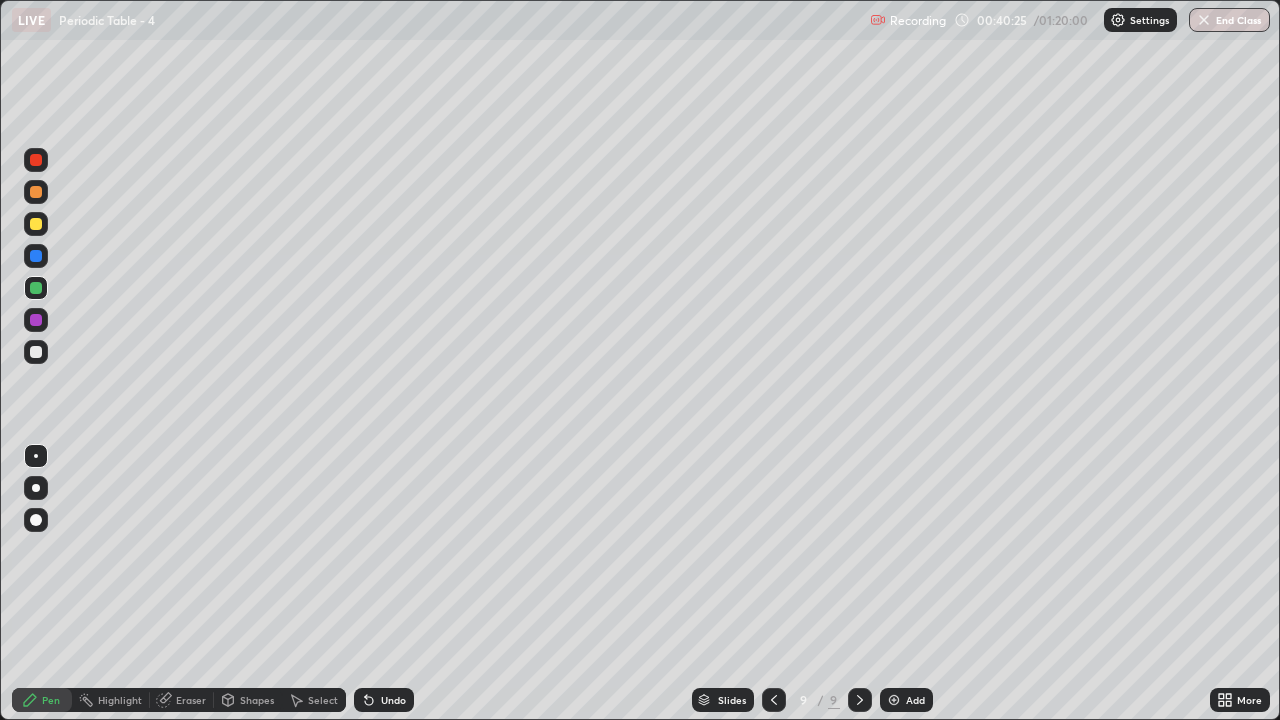 click on "Undo" at bounding box center (393, 700) 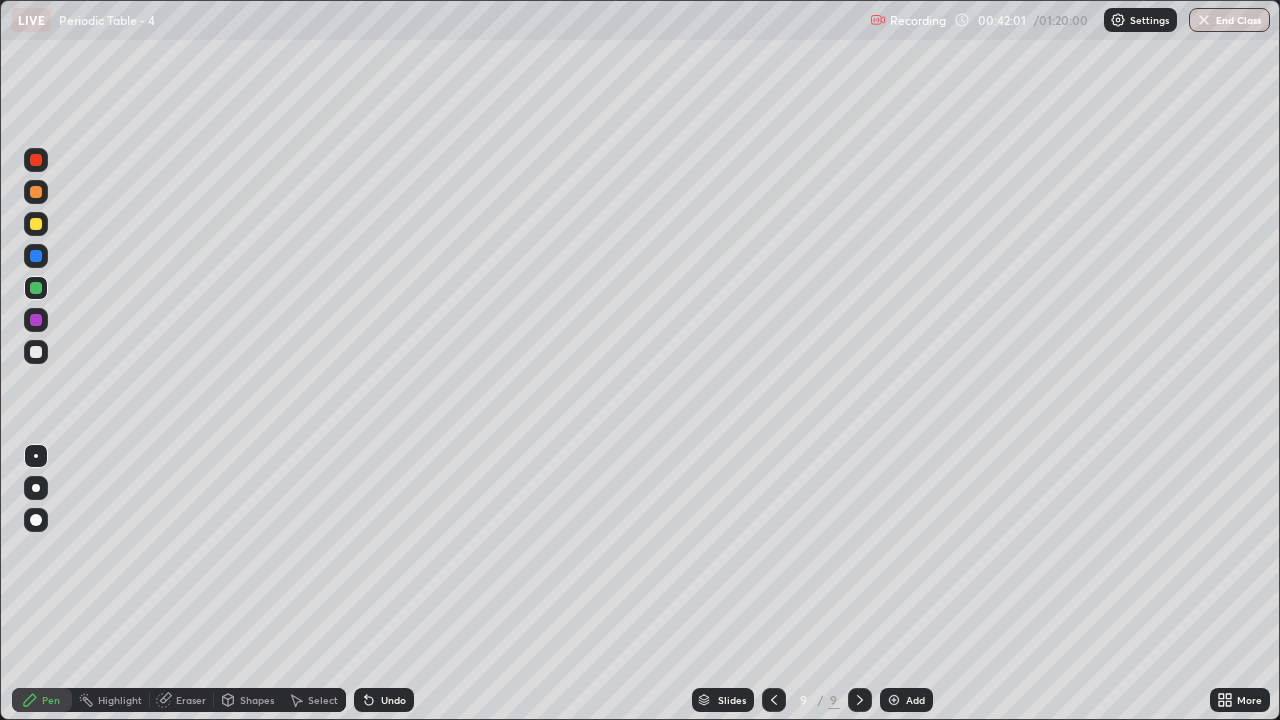 click on "Add" at bounding box center [915, 700] 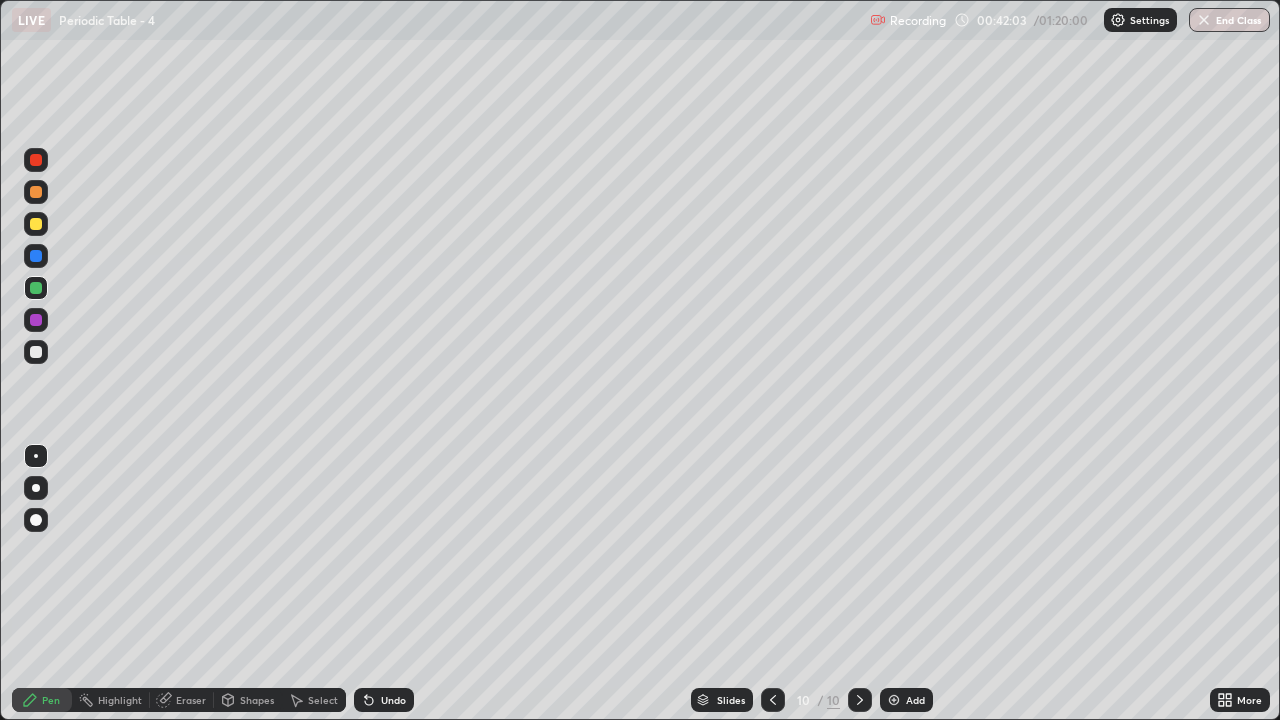 click at bounding box center [36, 352] 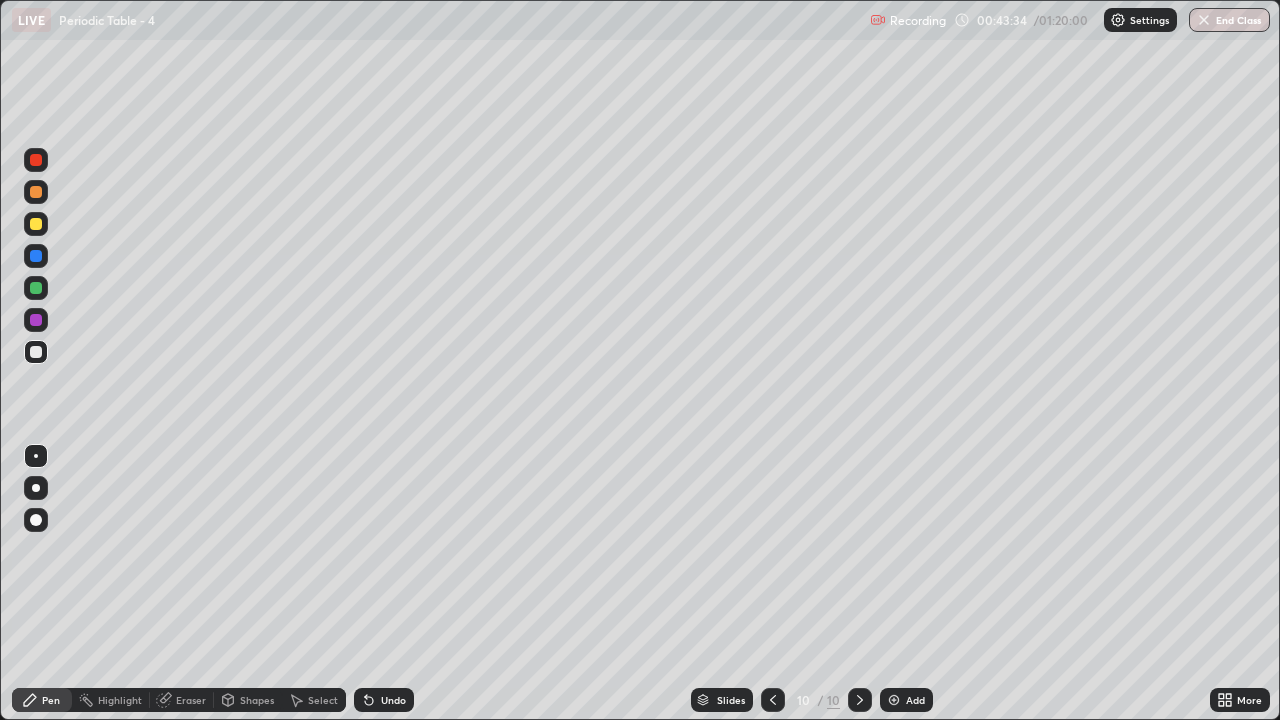 click at bounding box center (36, 224) 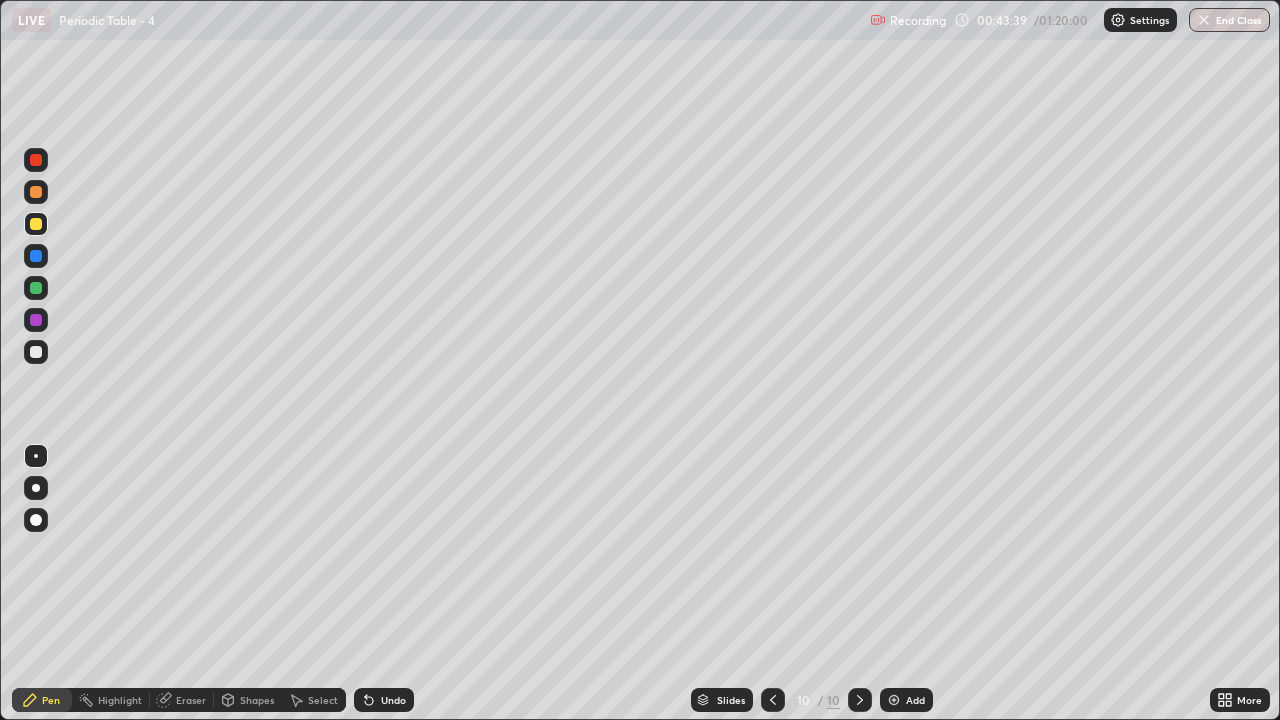 click on "Undo" at bounding box center (384, 700) 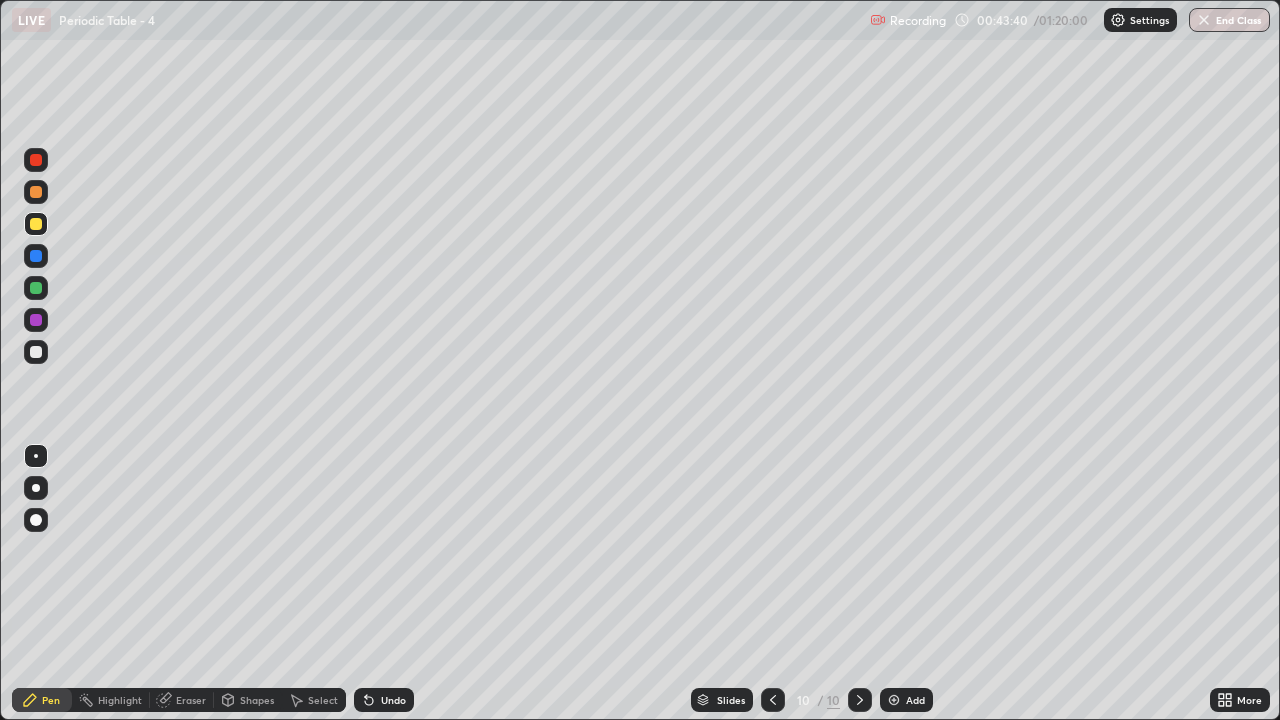click on "Undo" at bounding box center [384, 700] 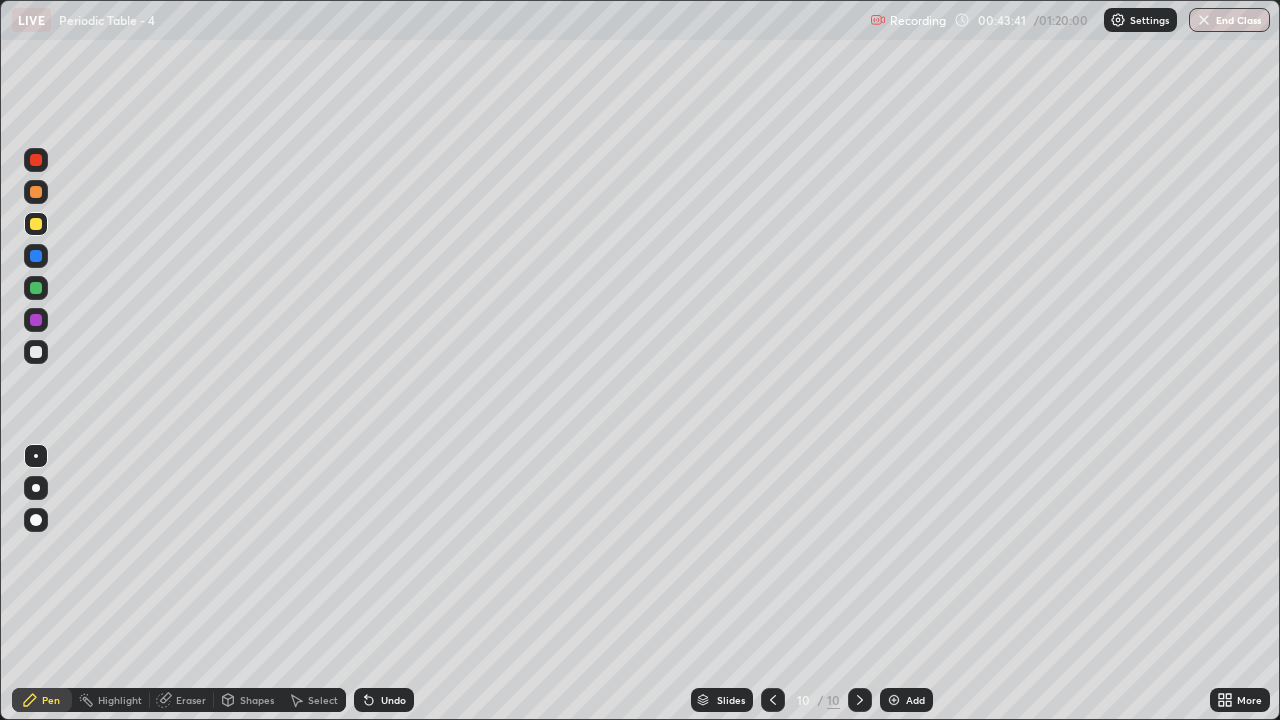 click on "Undo" at bounding box center [393, 700] 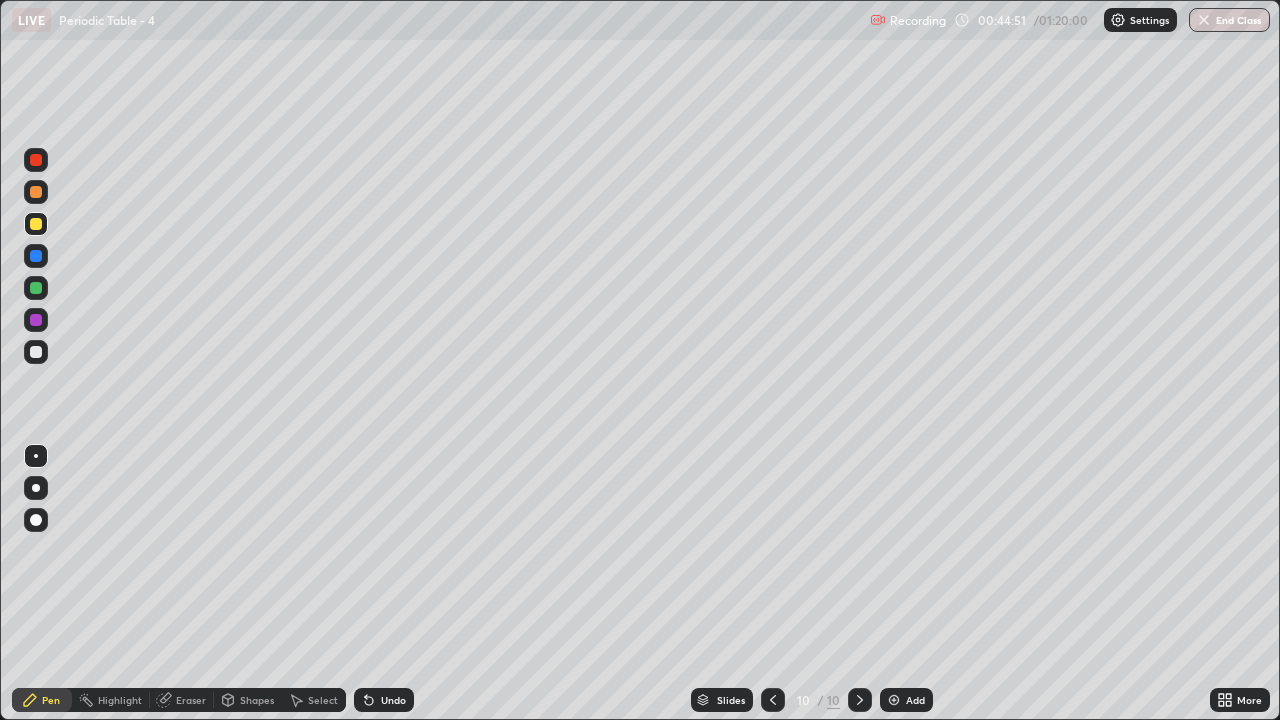click on "Add" at bounding box center [915, 700] 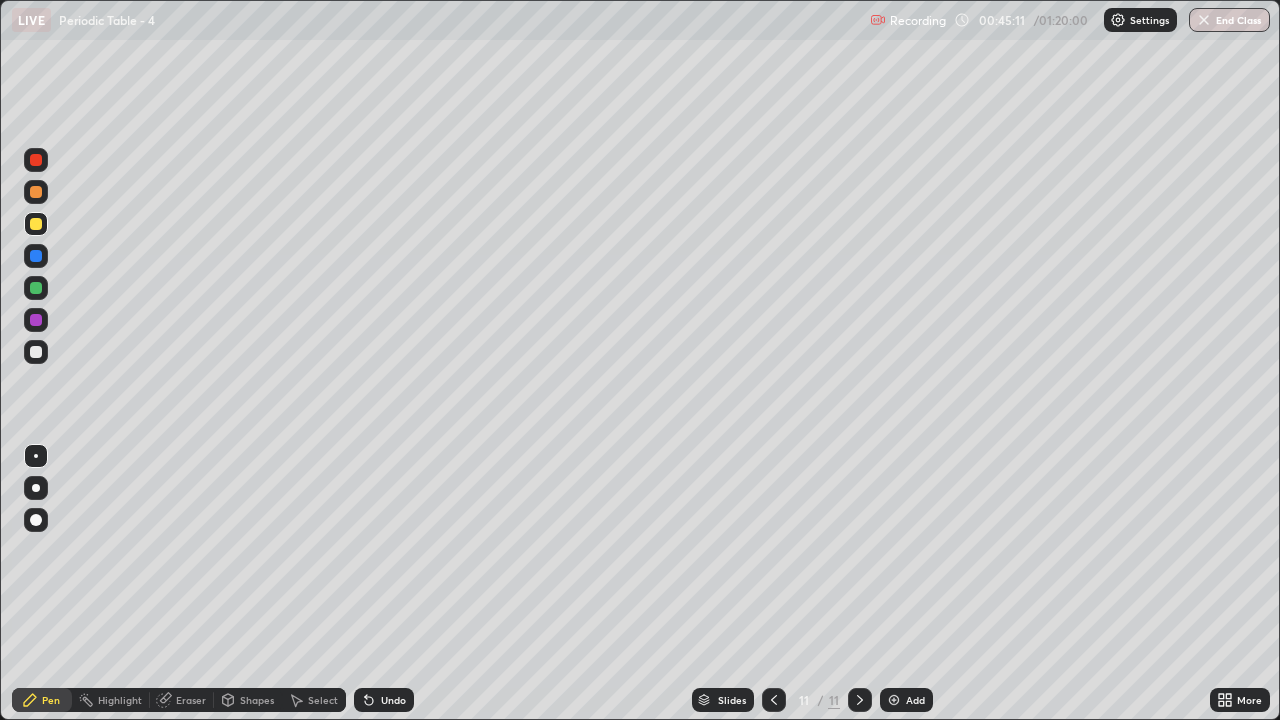click at bounding box center (36, 352) 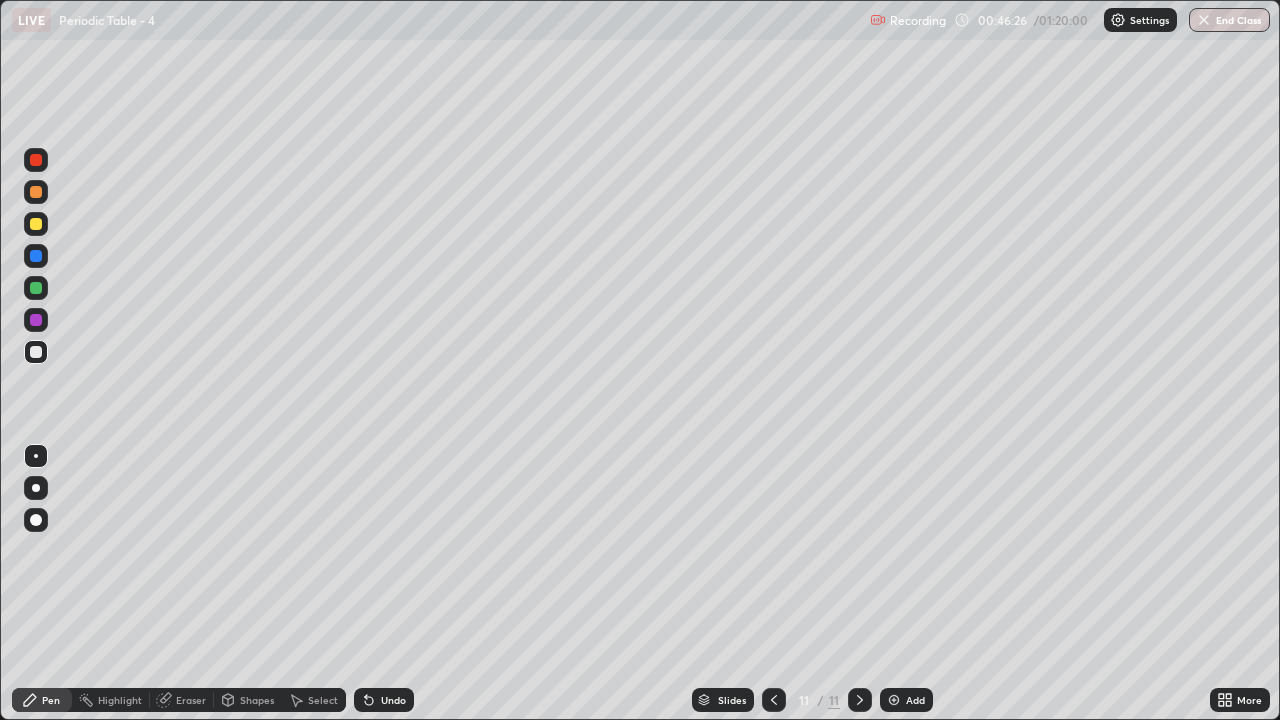click at bounding box center [36, 224] 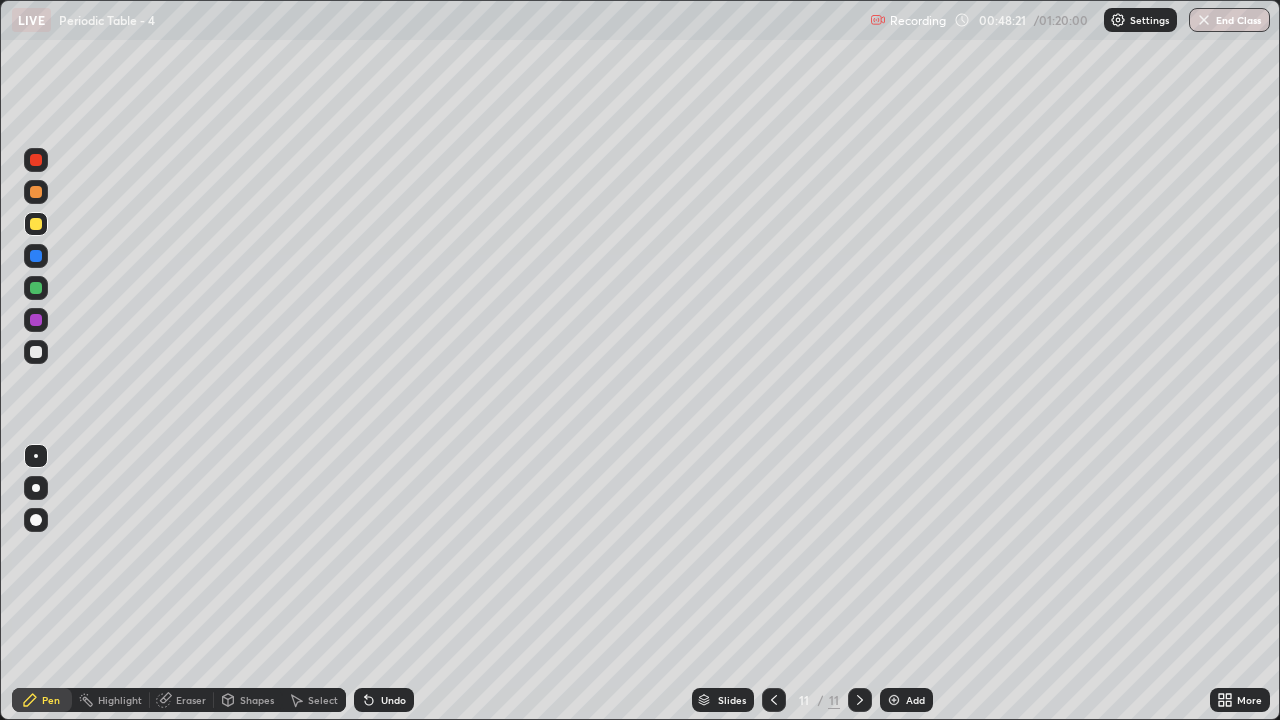 click on "Add" at bounding box center [915, 700] 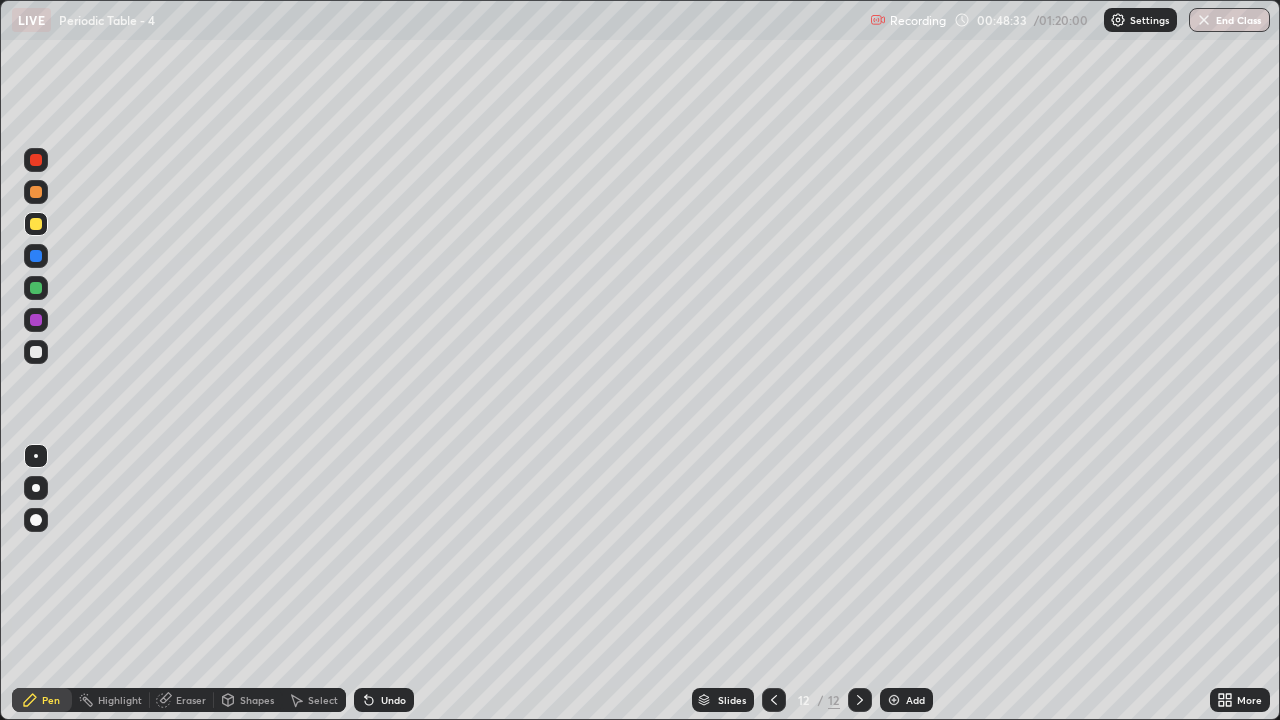 click at bounding box center [36, 352] 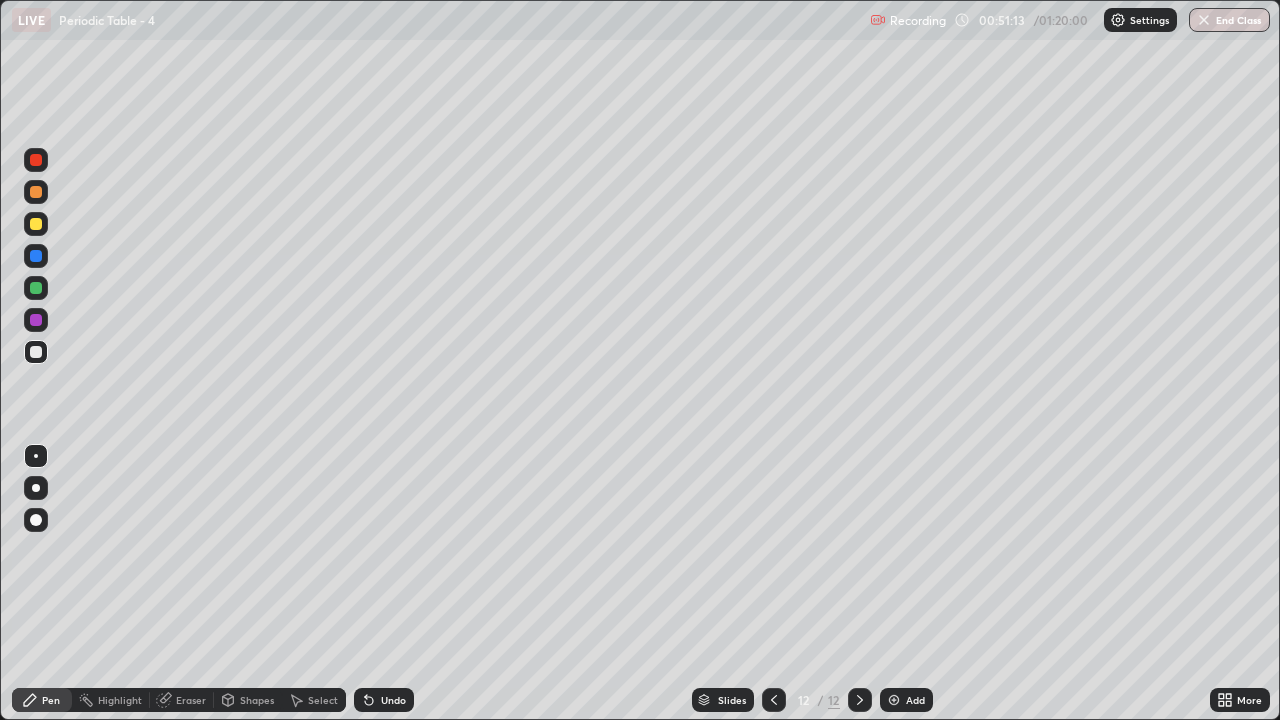 click at bounding box center [36, 224] 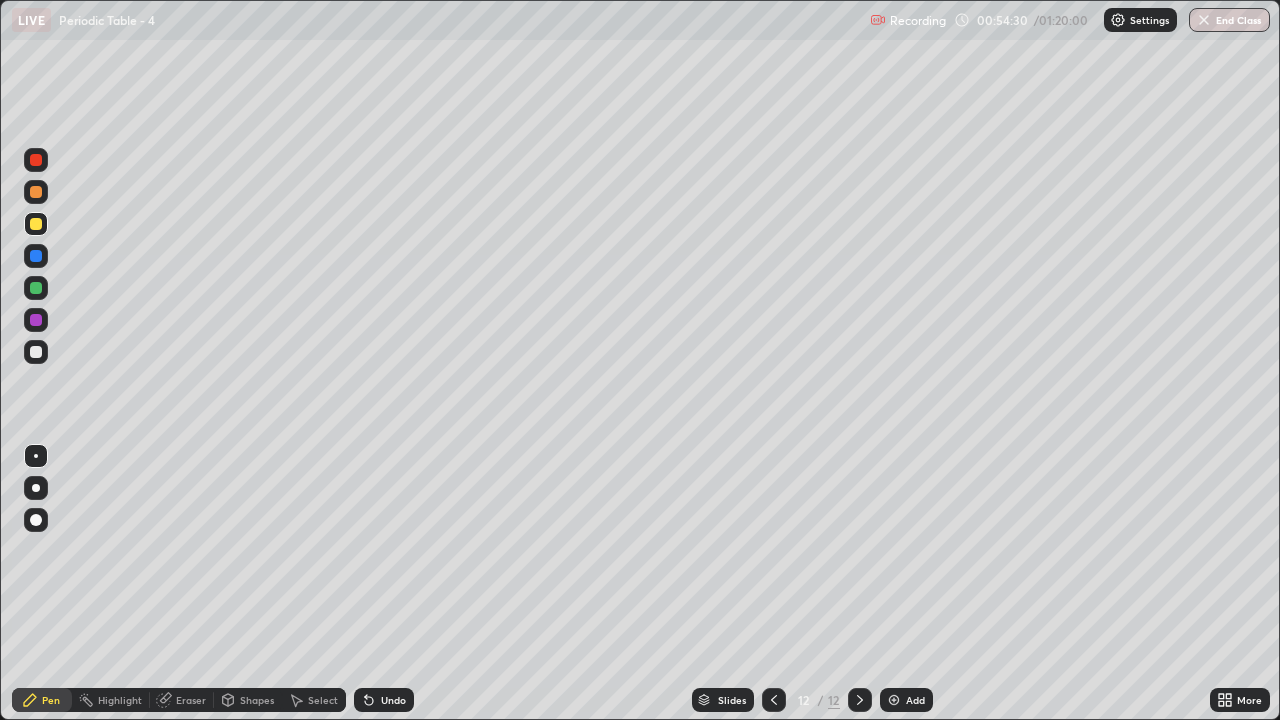 click on "Add" at bounding box center [915, 700] 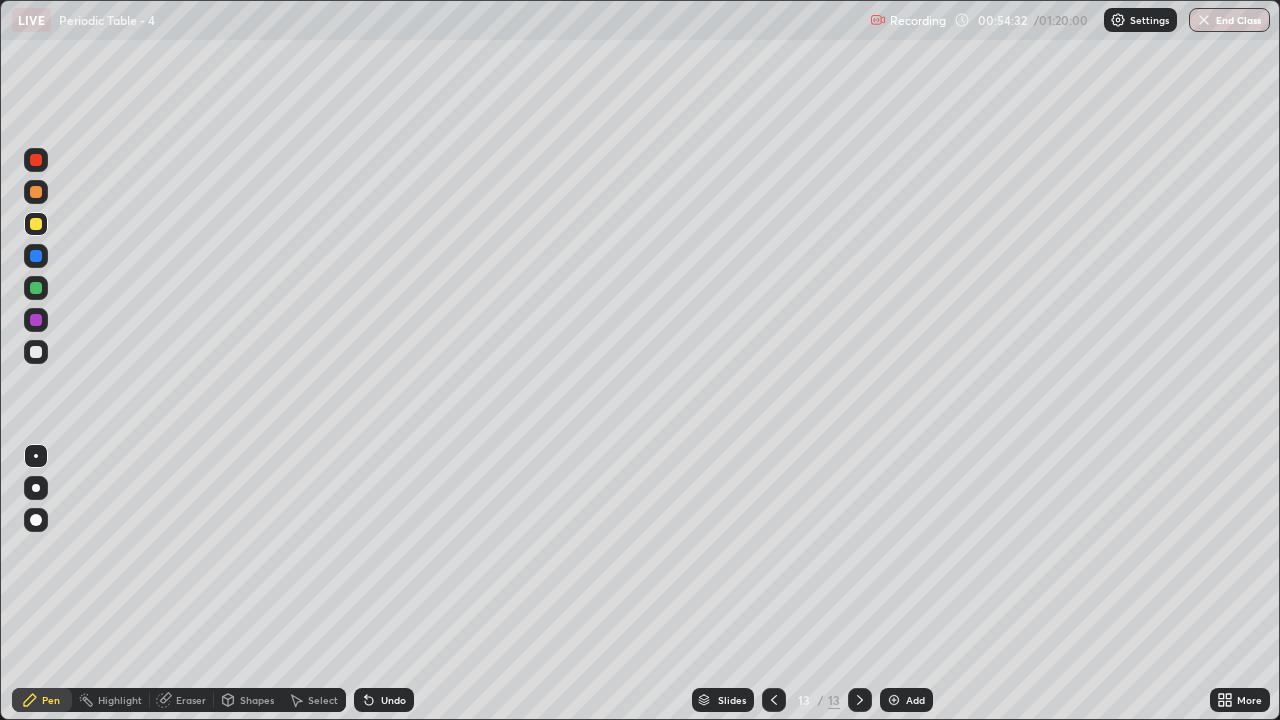 click at bounding box center [36, 352] 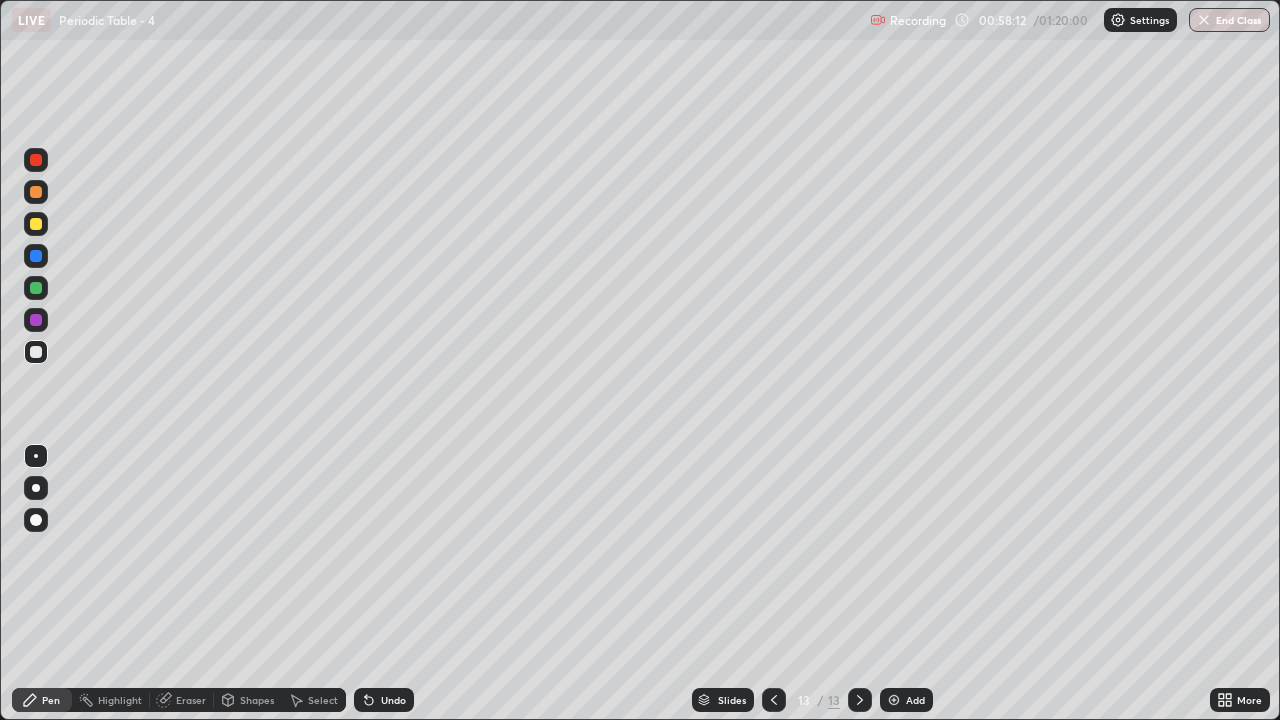 click on "Add" at bounding box center [915, 700] 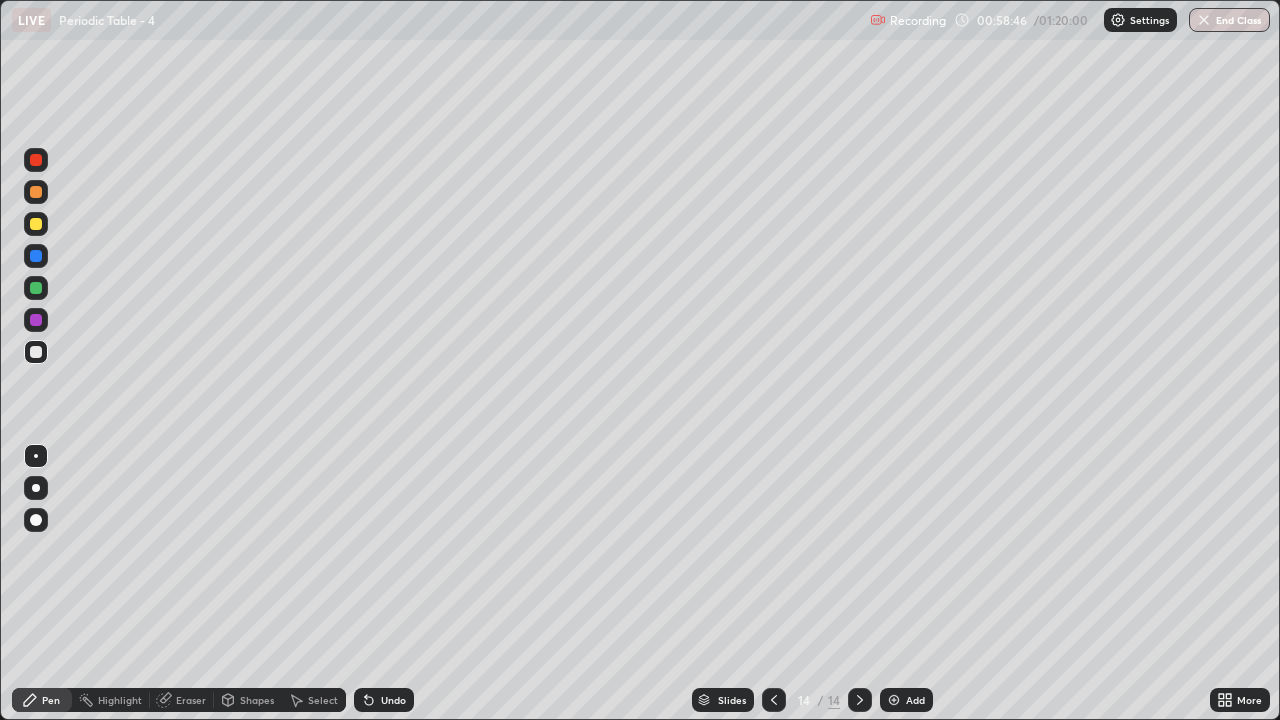 click at bounding box center (36, 224) 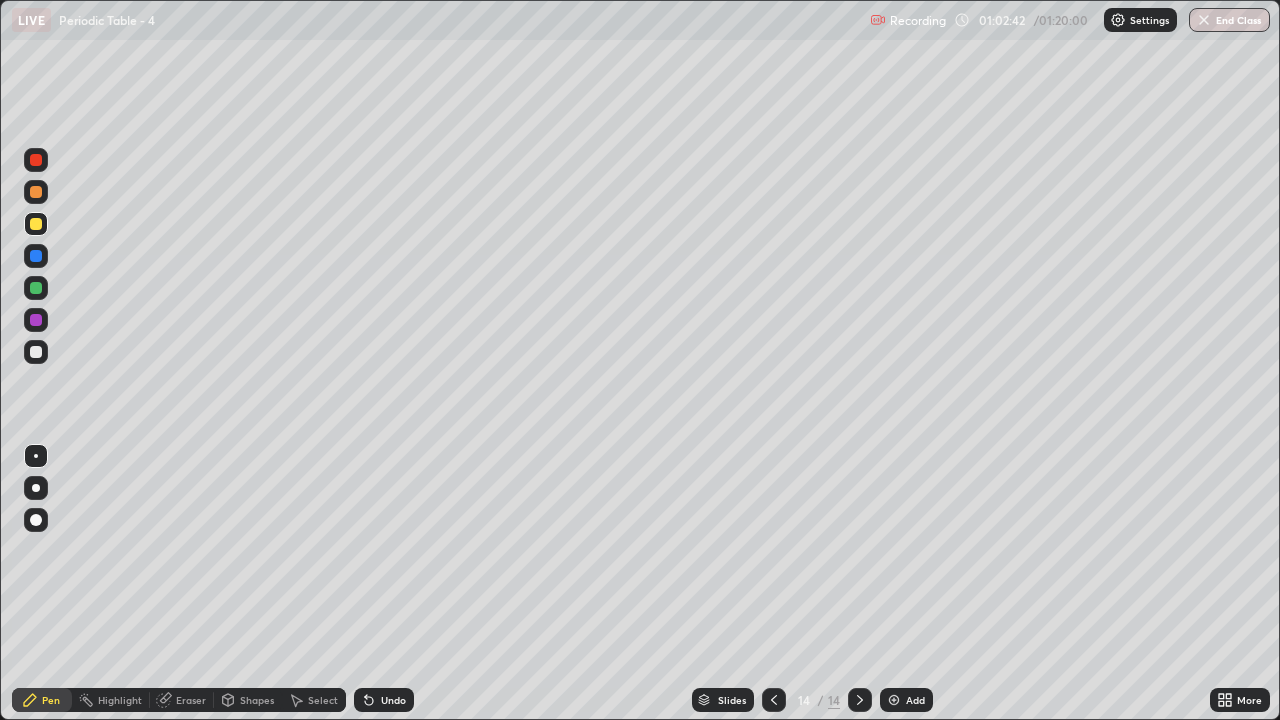 click at bounding box center (36, 352) 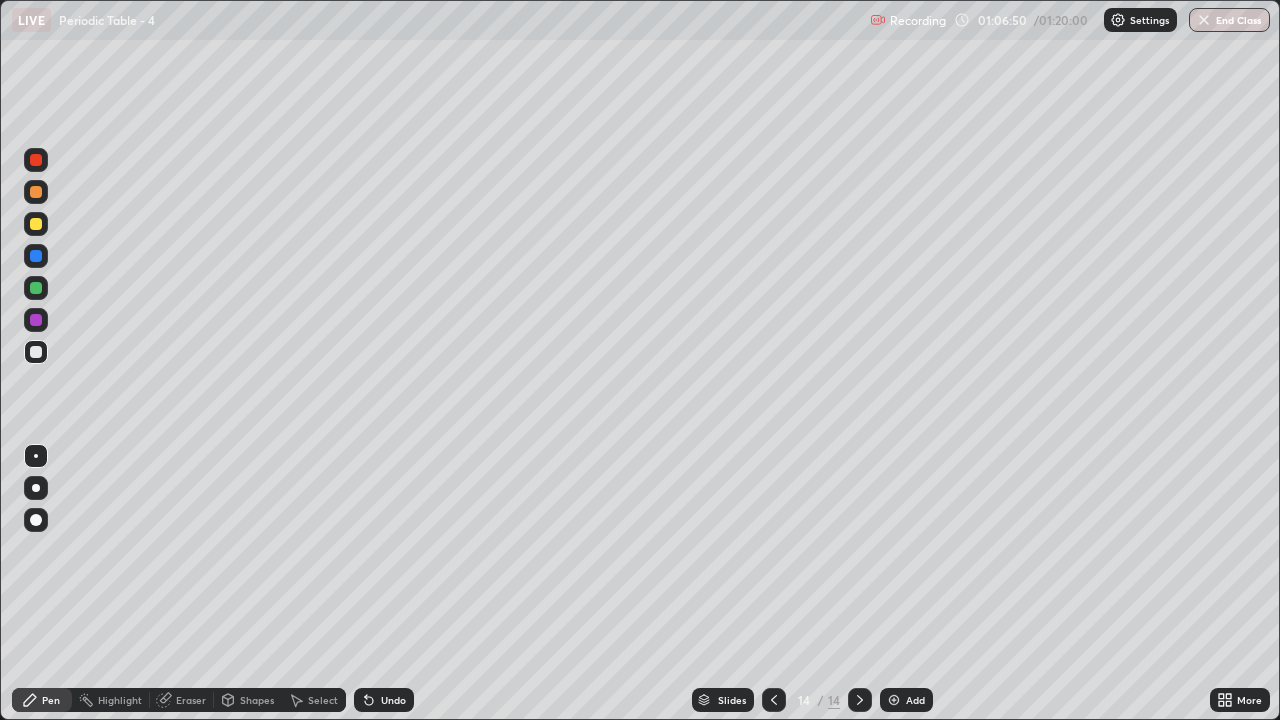 click at bounding box center [36, 224] 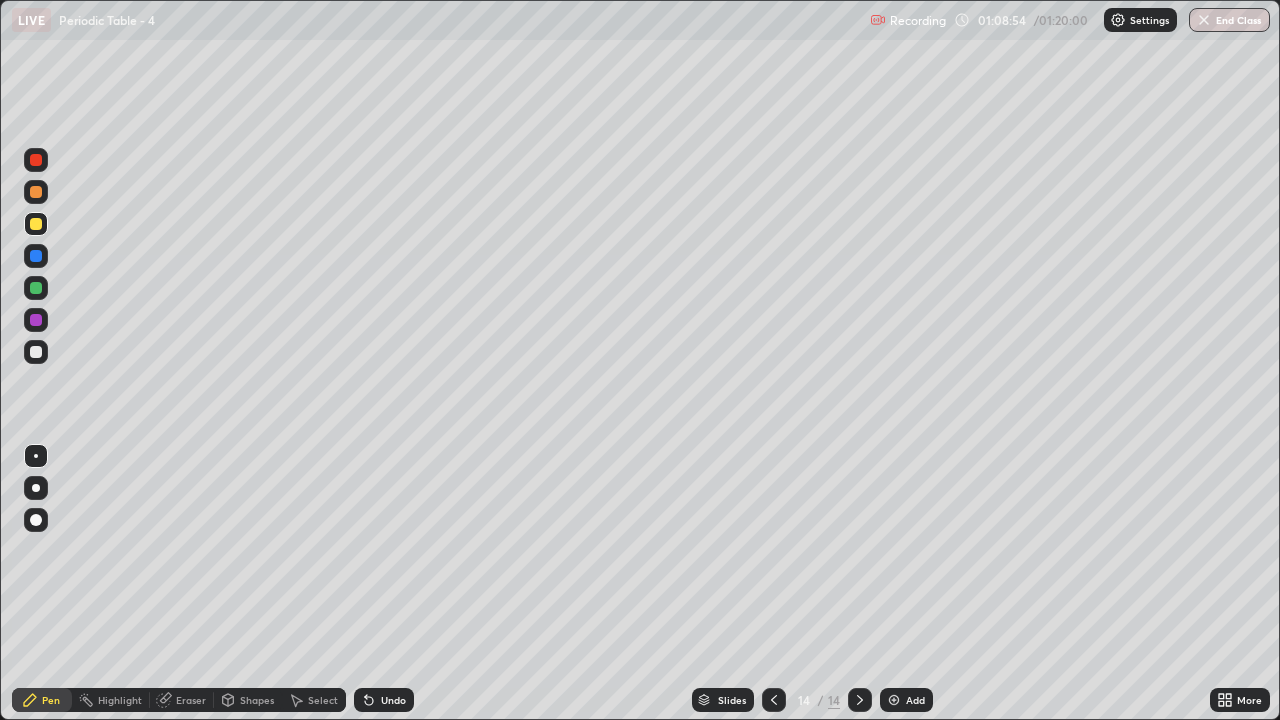 click on "Add" at bounding box center (915, 700) 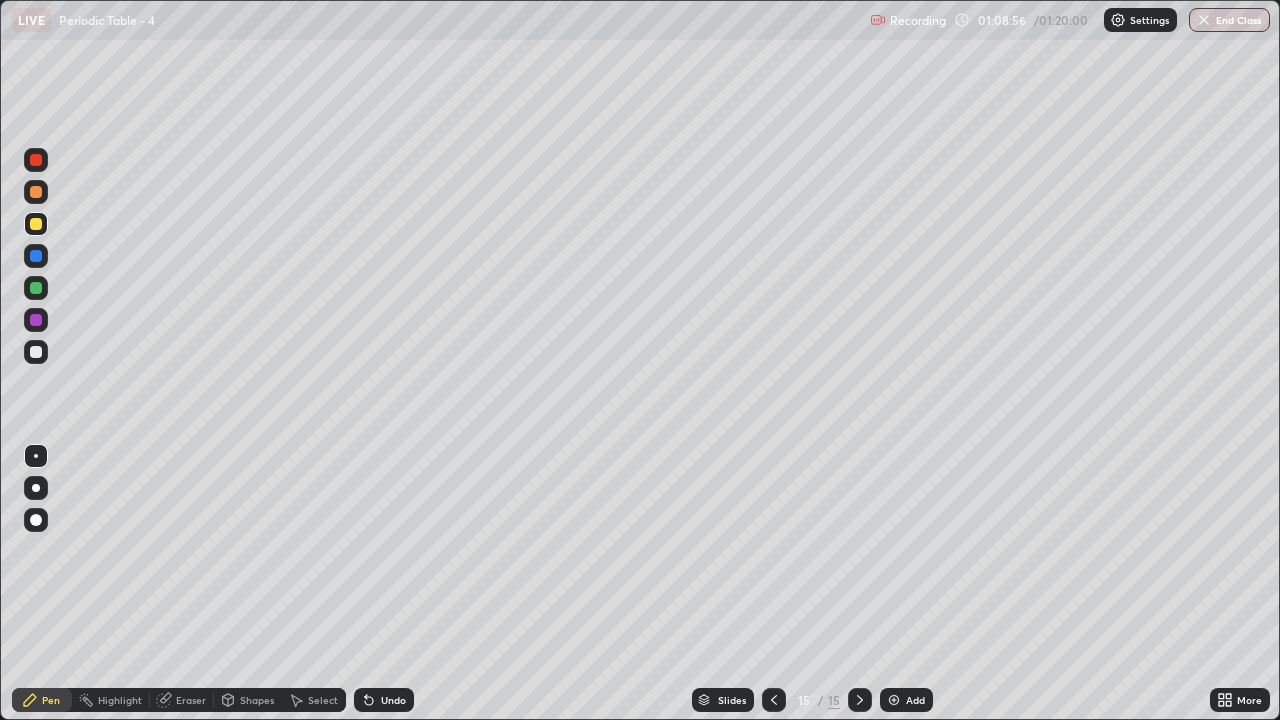click at bounding box center (36, 352) 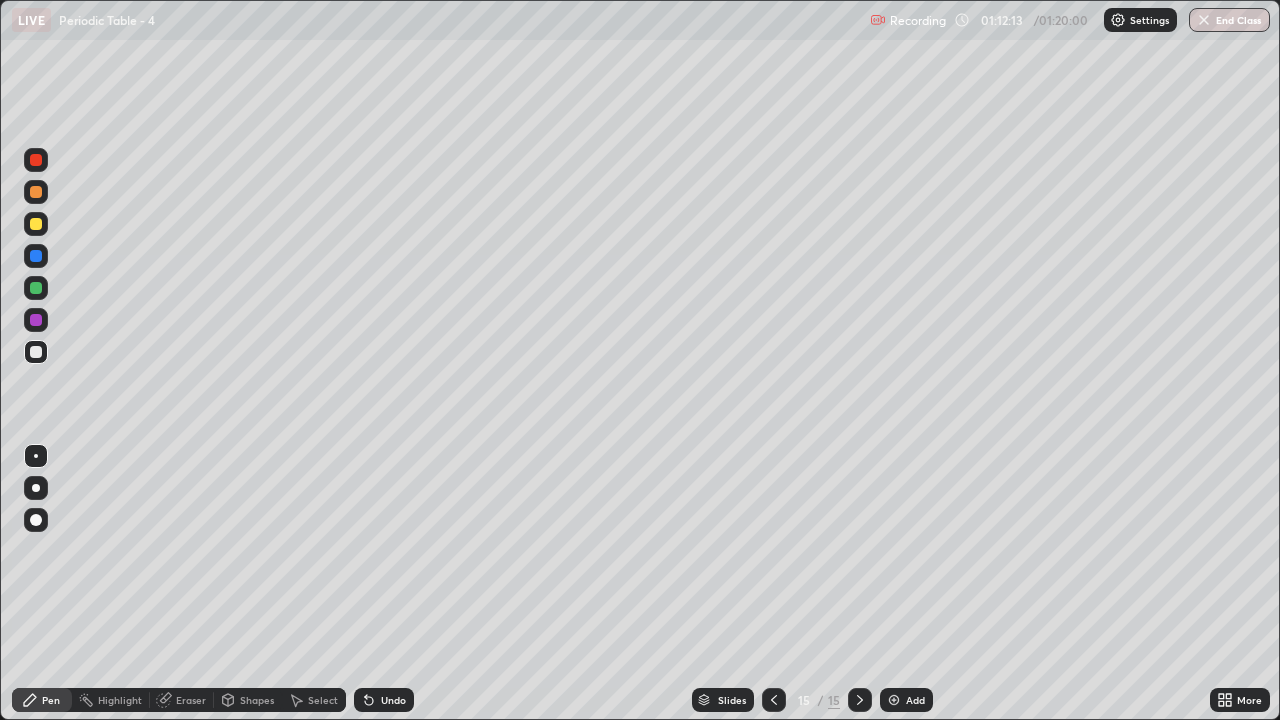 click on "End Class" at bounding box center [1229, 20] 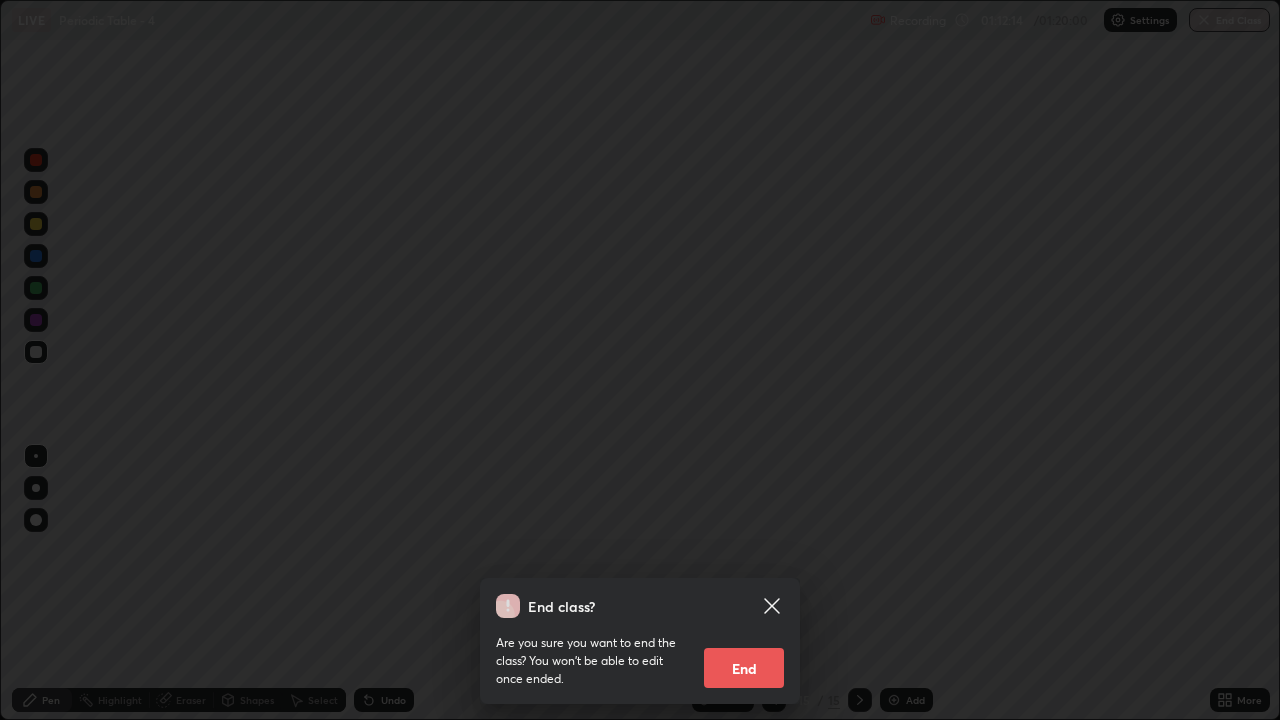 click on "End" at bounding box center [744, 668] 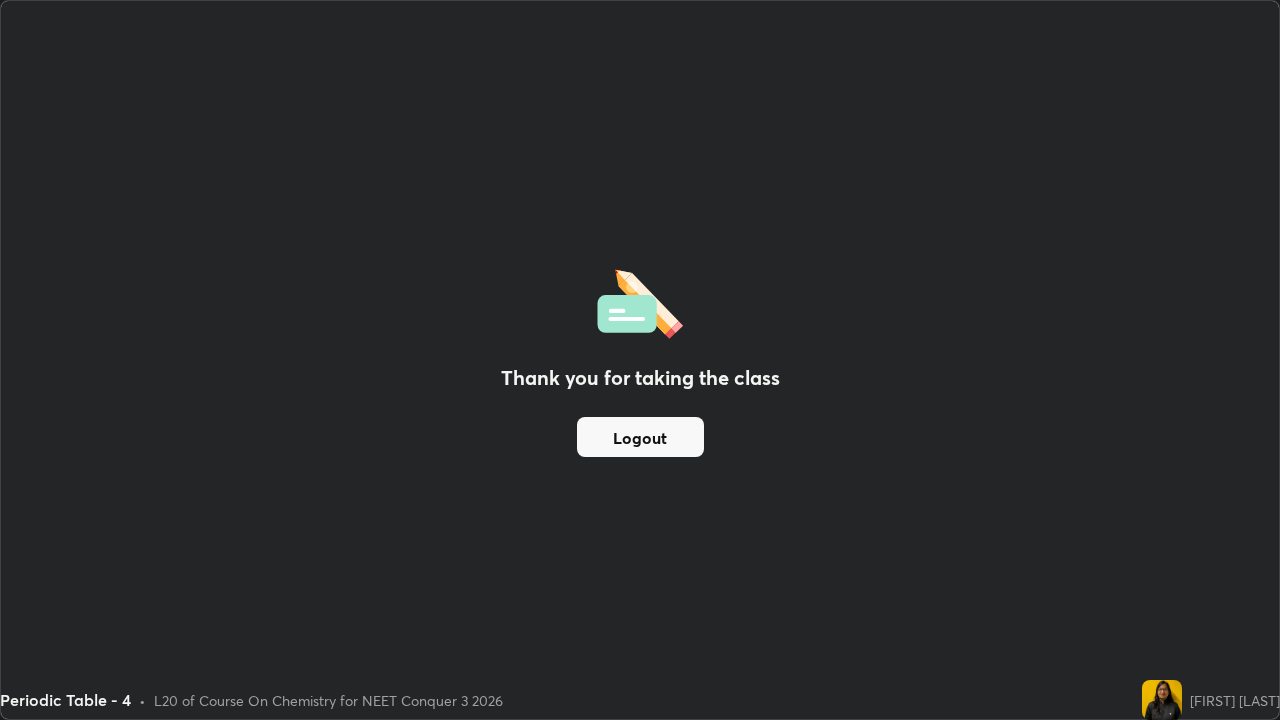 click on "Logout" at bounding box center (640, 437) 